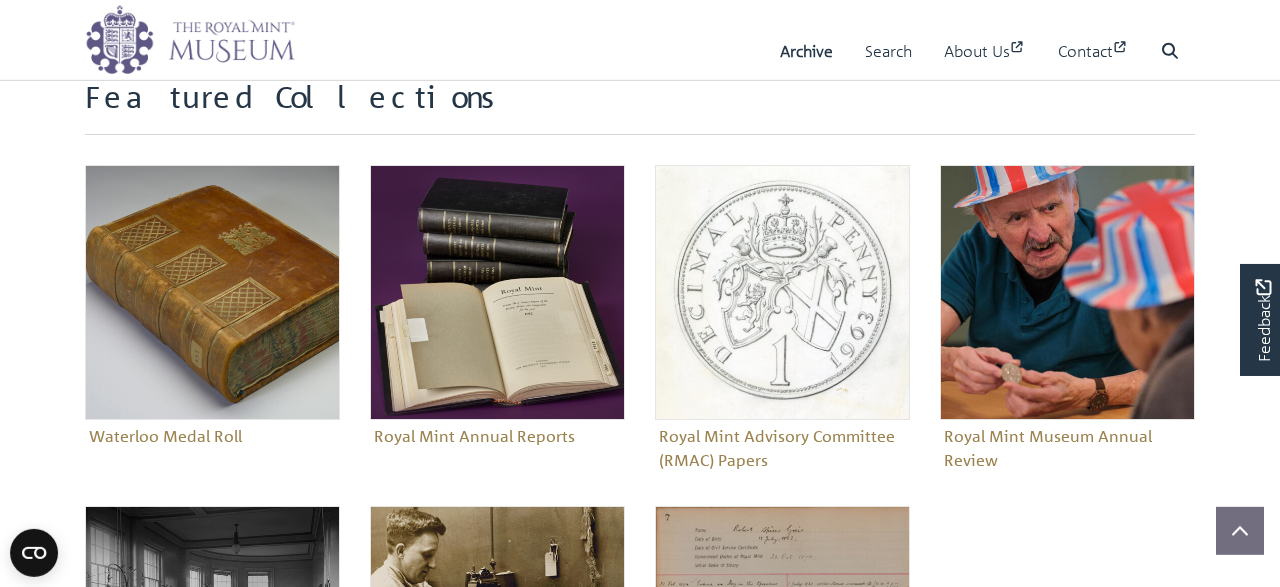 scroll, scrollTop: 936, scrollLeft: 0, axis: vertical 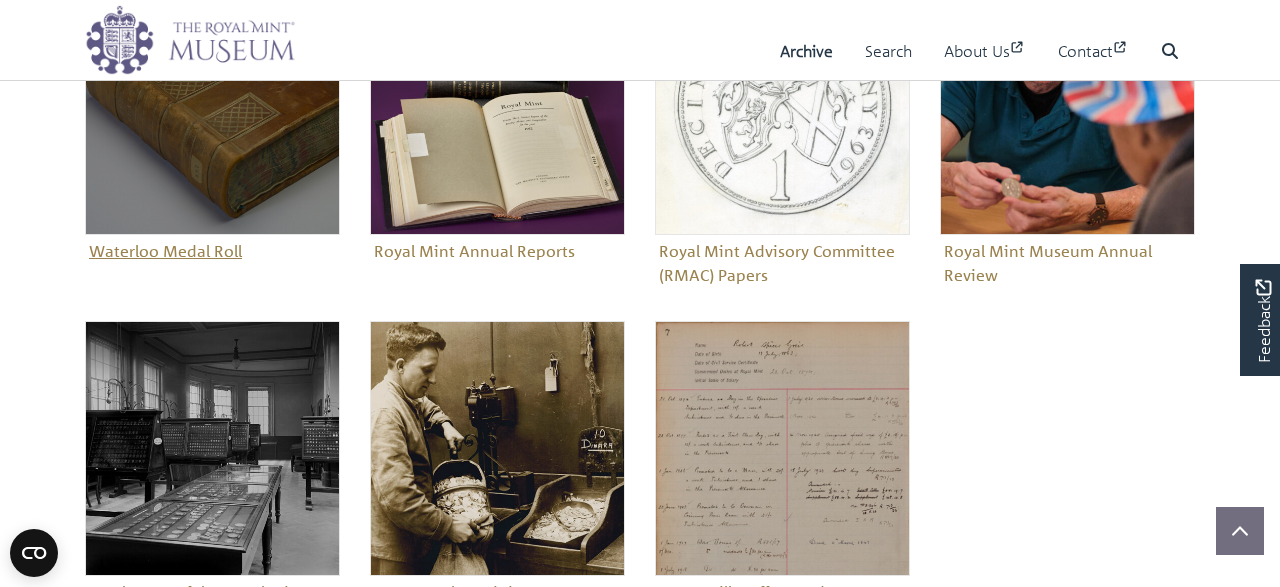 click on "Waterloo Medal Roll" at bounding box center (212, 123) 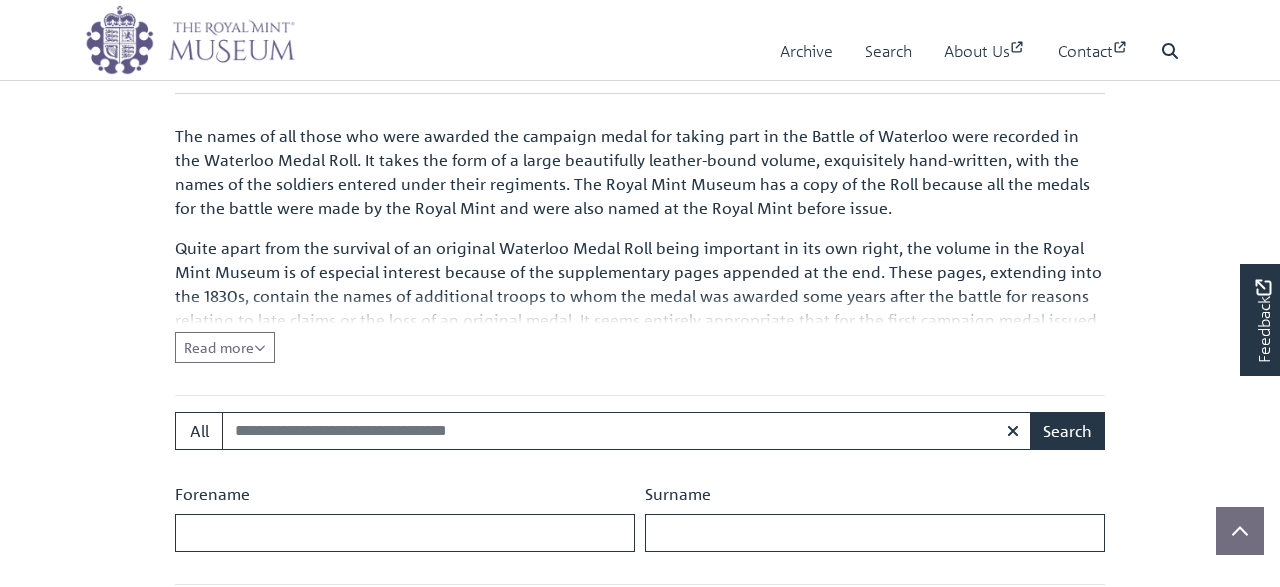 scroll, scrollTop: 832, scrollLeft: 0, axis: vertical 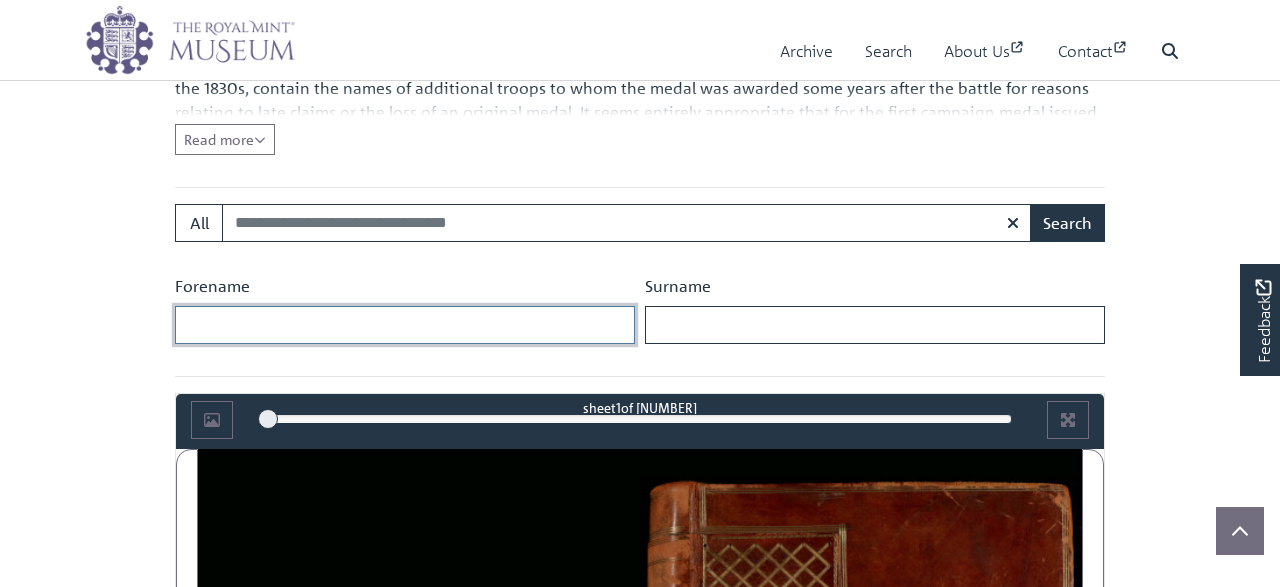 click on "Forename" at bounding box center (405, 325) 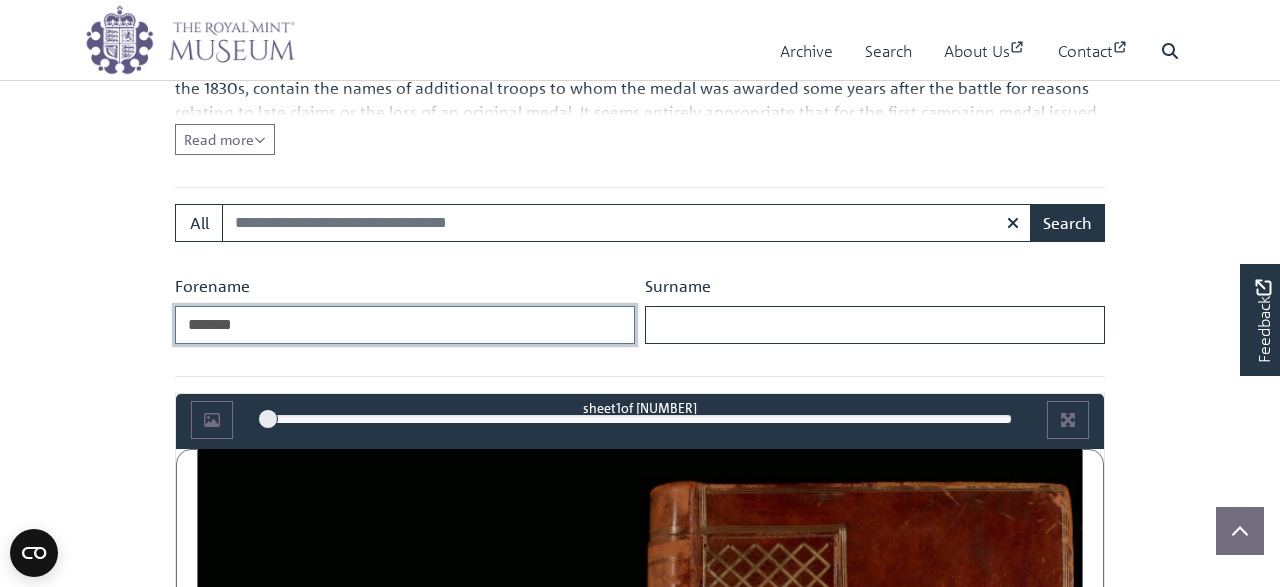 type on "*******" 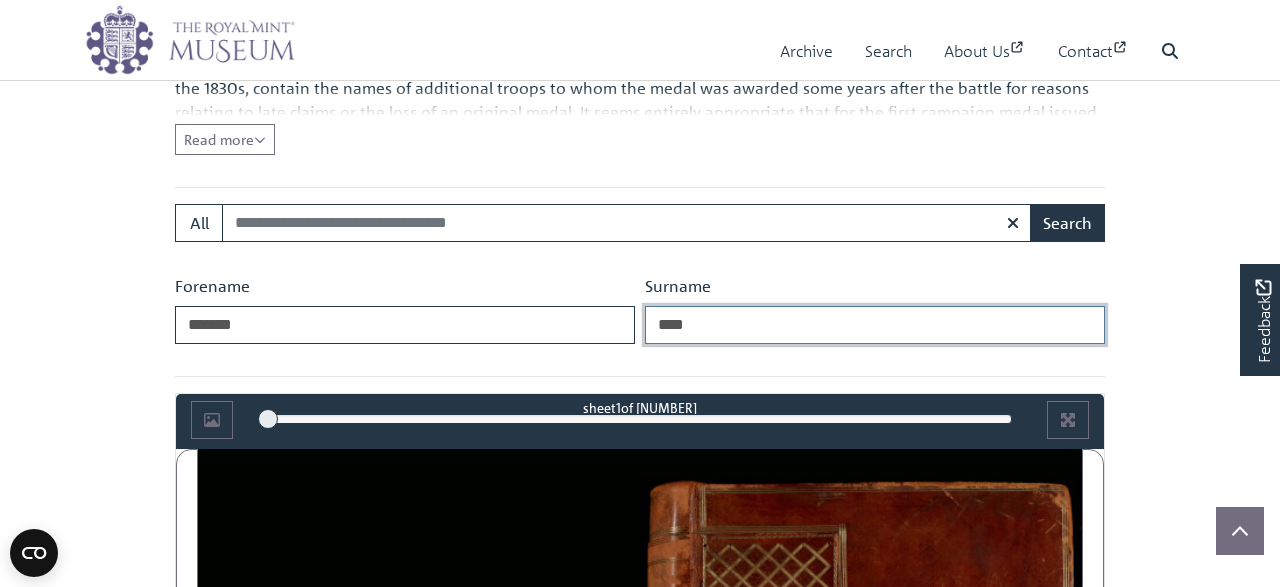 type on "****" 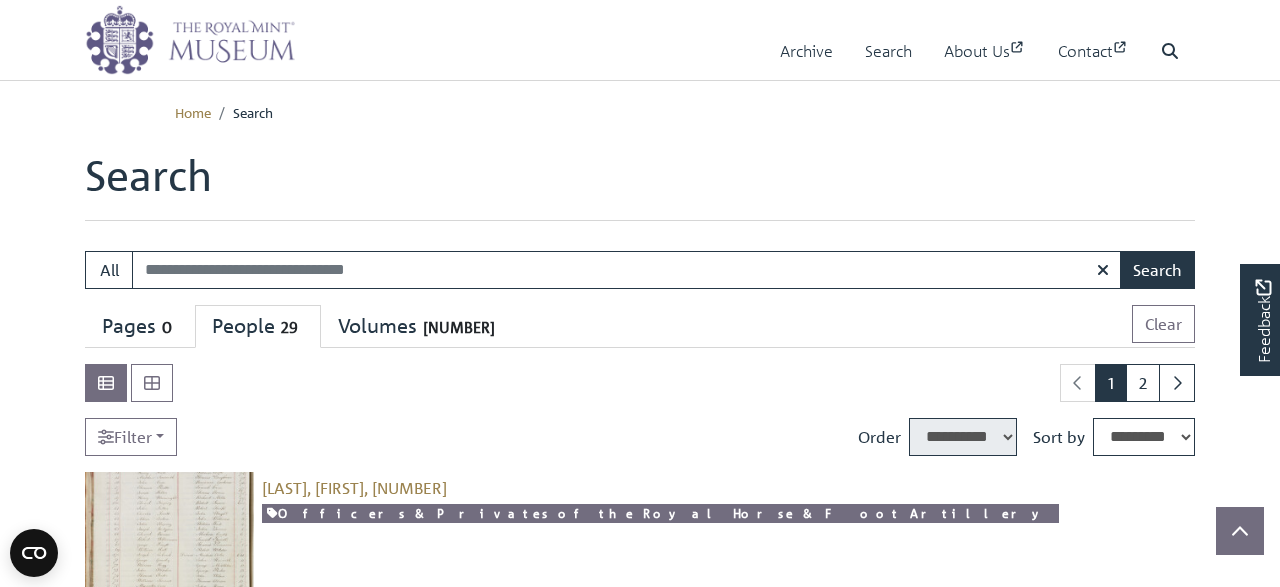 select on "****" 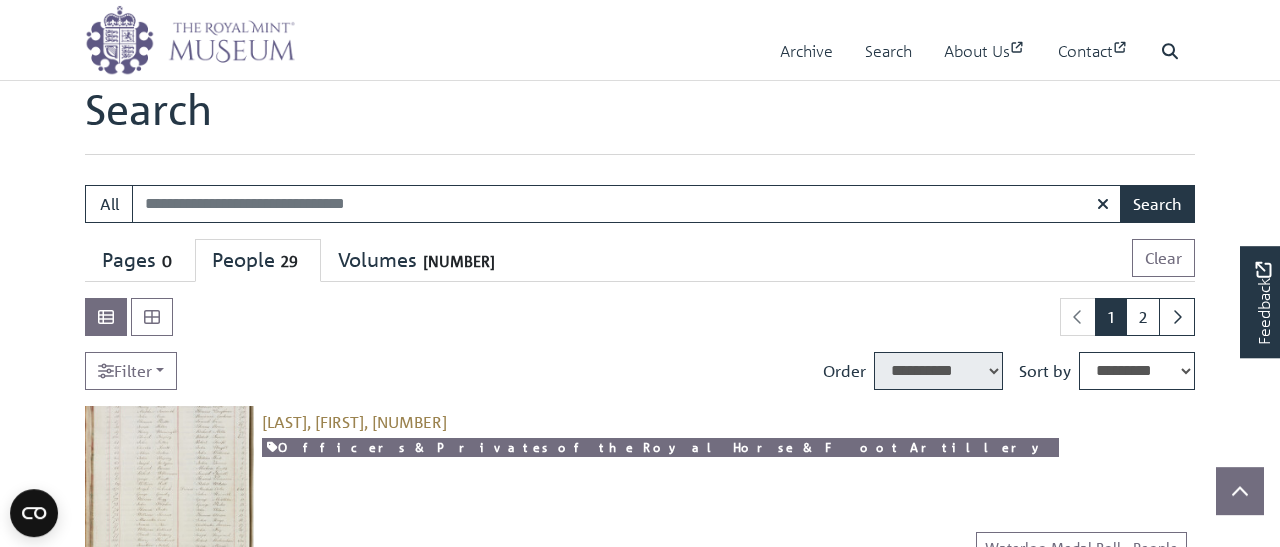 scroll, scrollTop: 53, scrollLeft: 0, axis: vertical 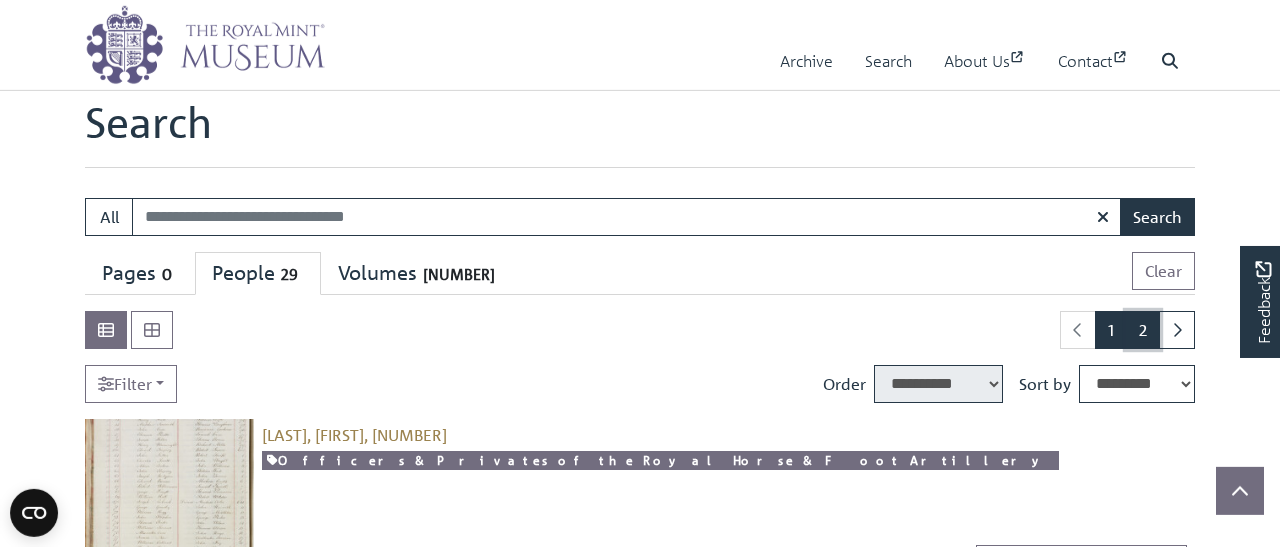 click on "2" at bounding box center (1143, 330) 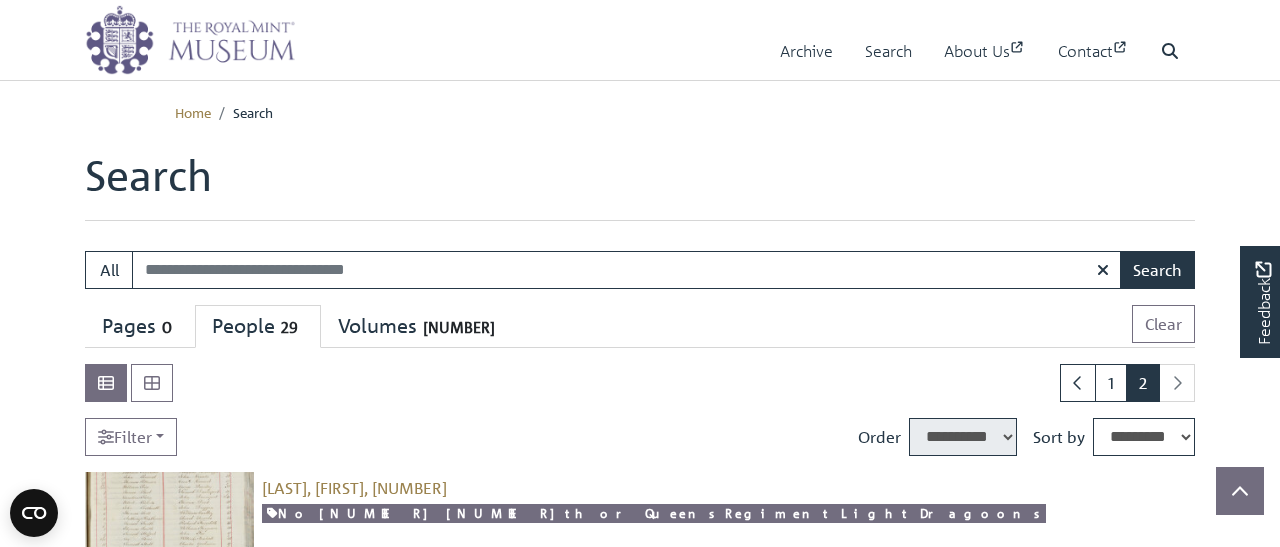 select on "****" 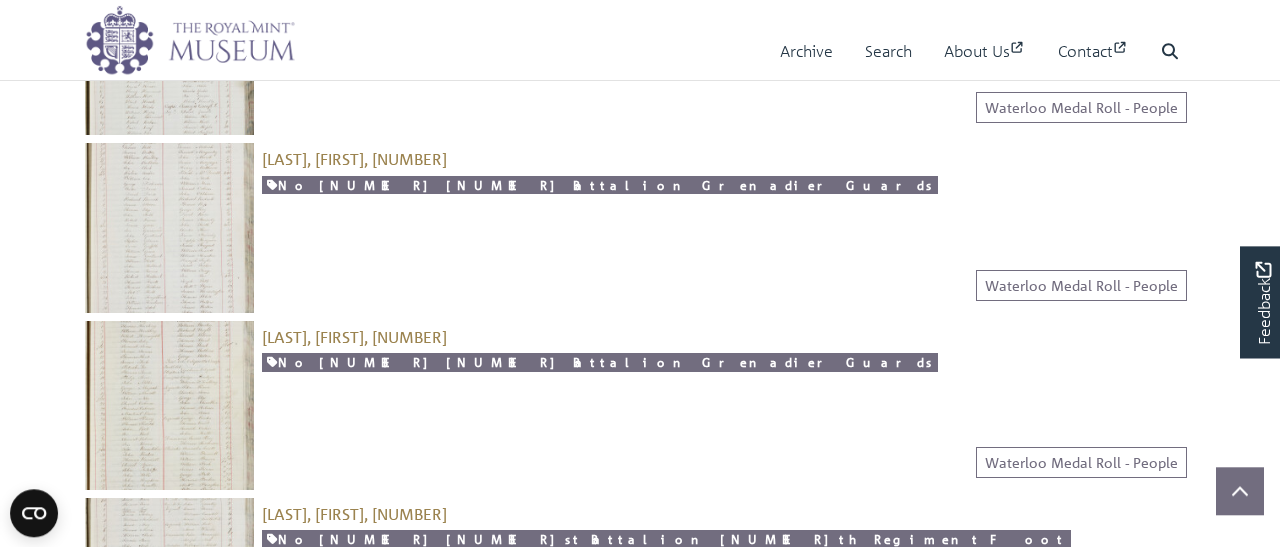 scroll, scrollTop: 1424, scrollLeft: 0, axis: vertical 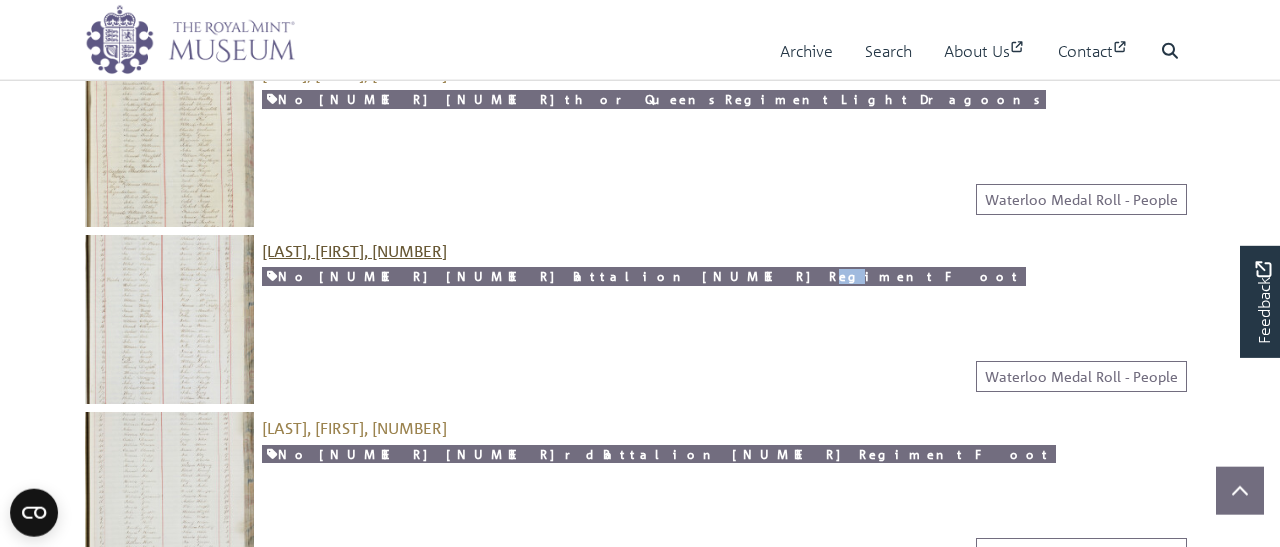 click on "[LAST],  [FIRST],  [NUMBER]" at bounding box center (354, 251) 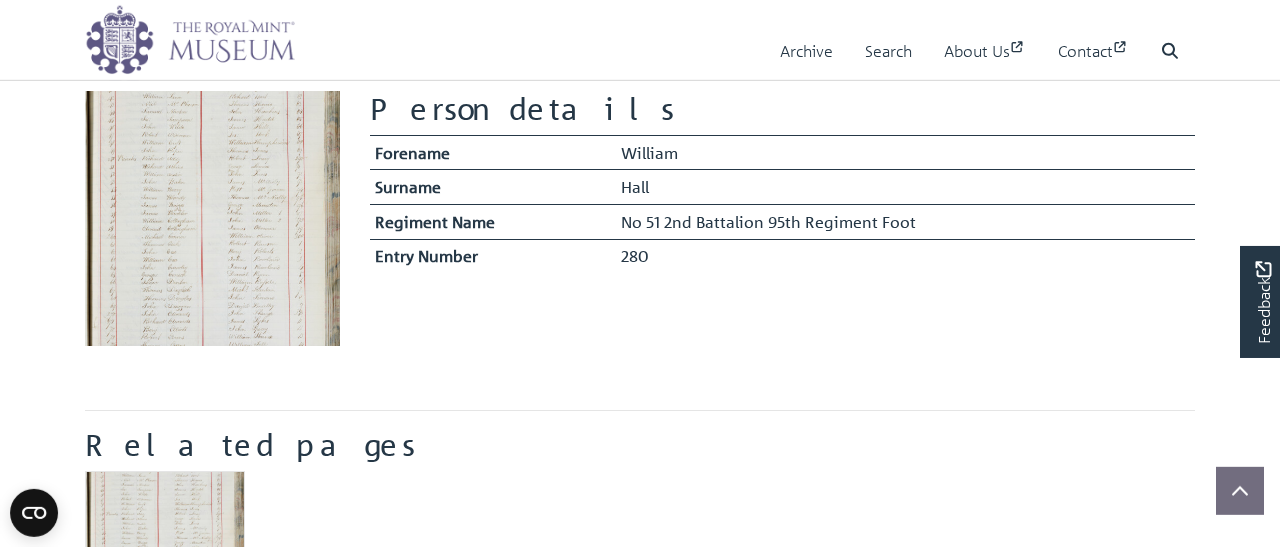scroll, scrollTop: 416, scrollLeft: 0, axis: vertical 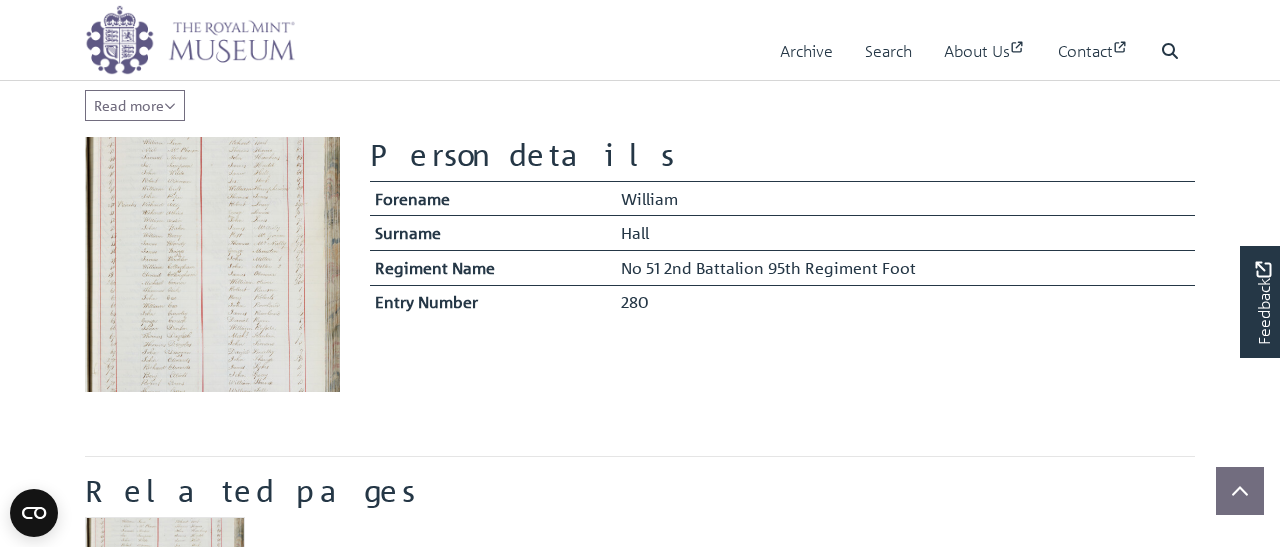click at bounding box center (212, 264) 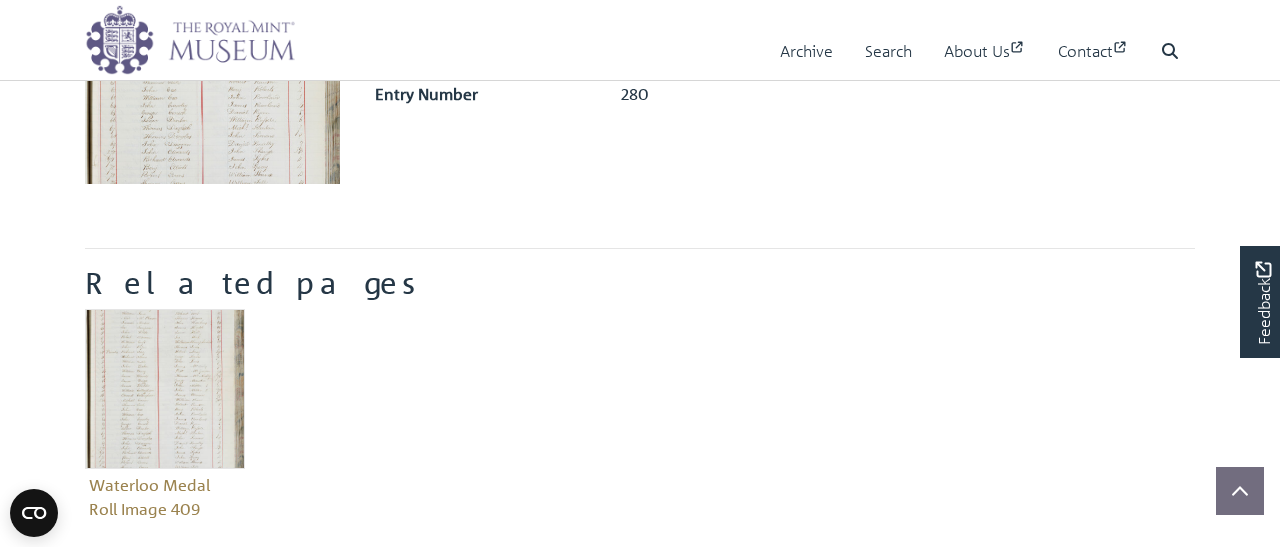 scroll, scrollTop: 312, scrollLeft: 0, axis: vertical 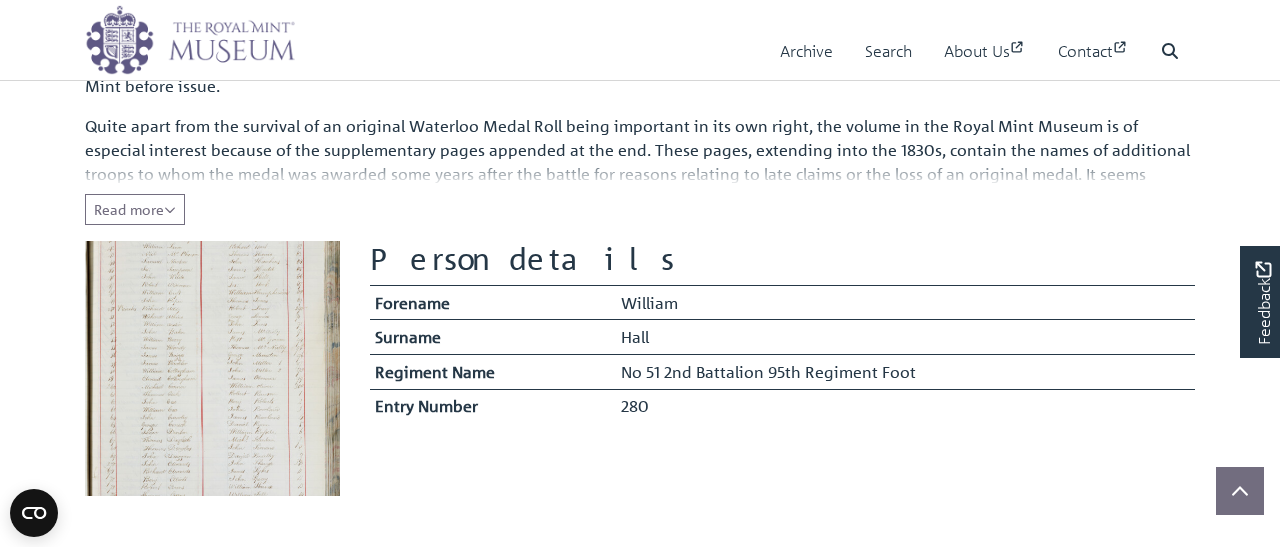 click at bounding box center [212, 368] 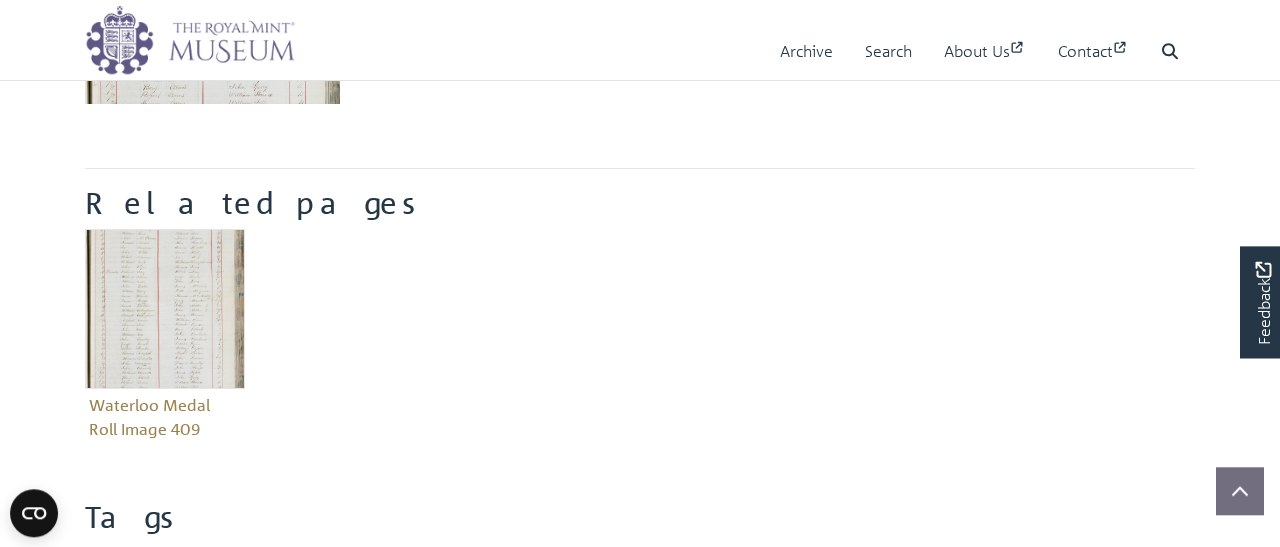 scroll, scrollTop: 728, scrollLeft: 0, axis: vertical 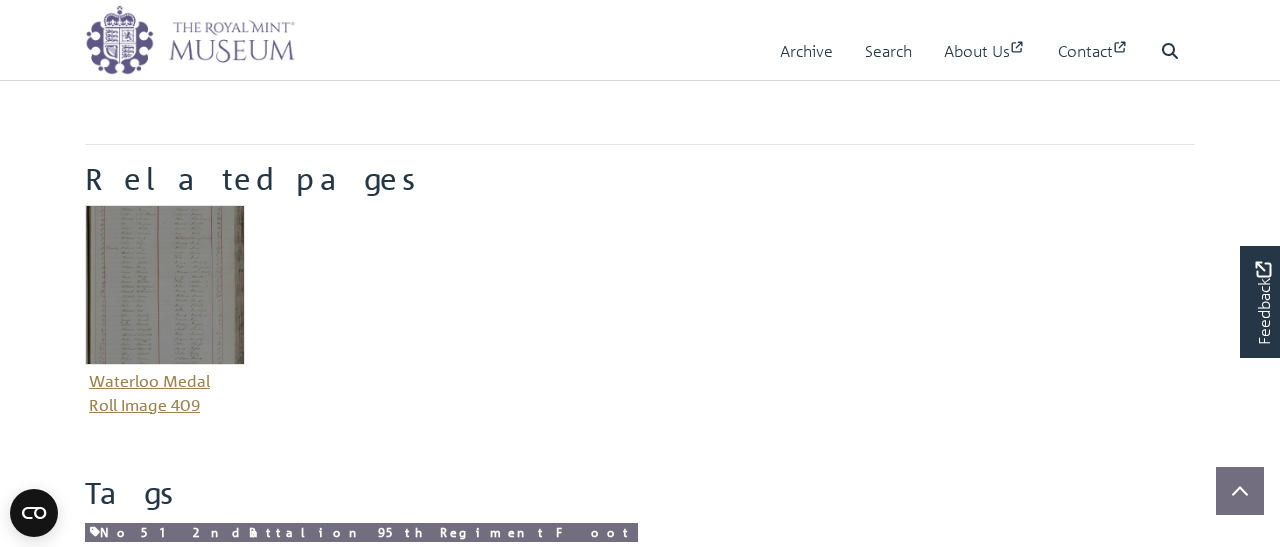 click at bounding box center [165, 285] 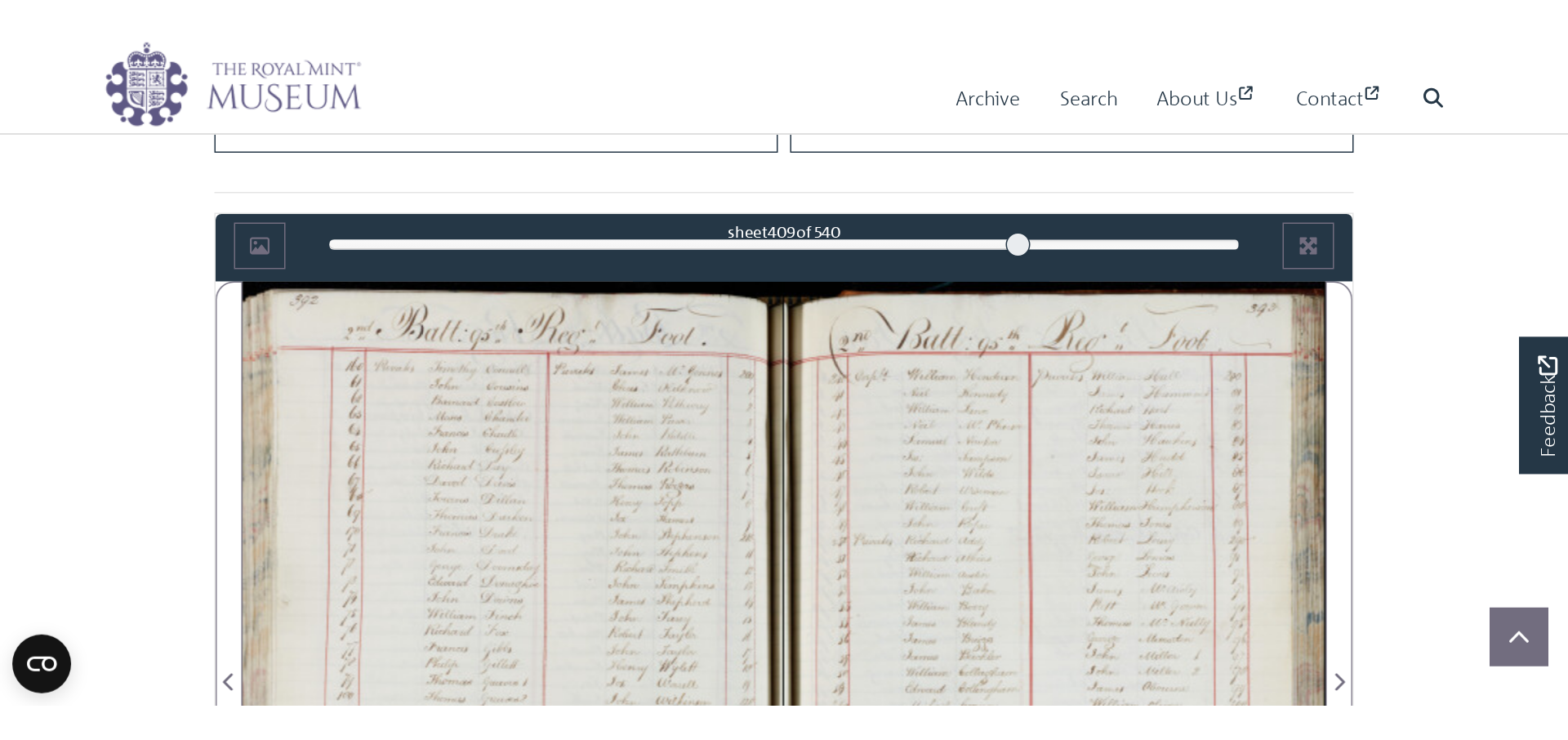 scroll, scrollTop: 983, scrollLeft: 0, axis: vertical 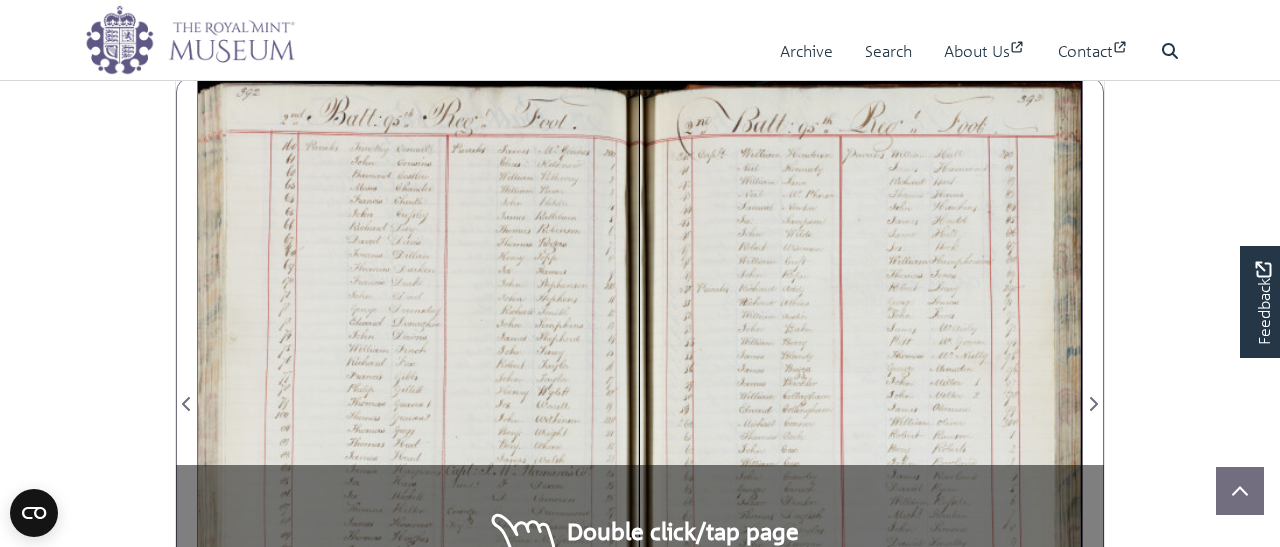 click at bounding box center [861, 392] 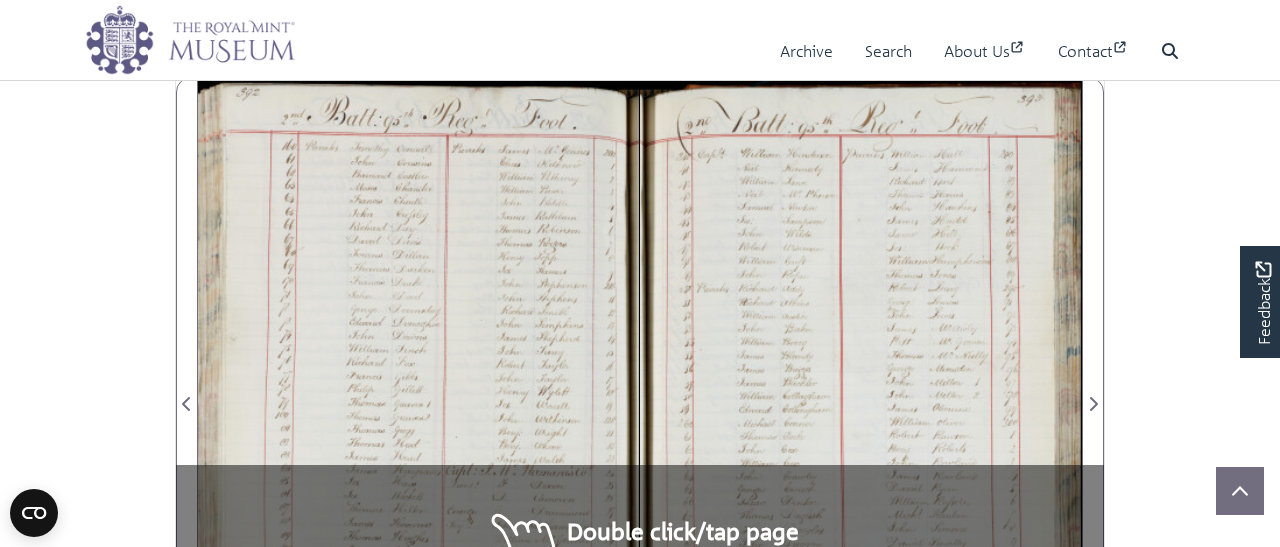click at bounding box center [861, 392] 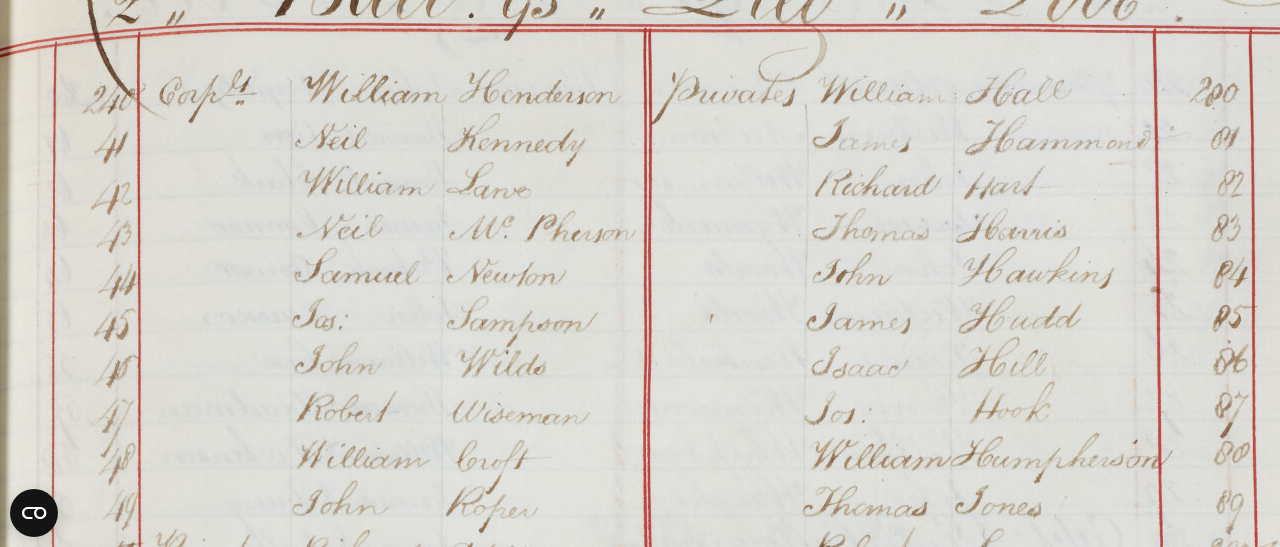 click at bounding box center [715, 907] 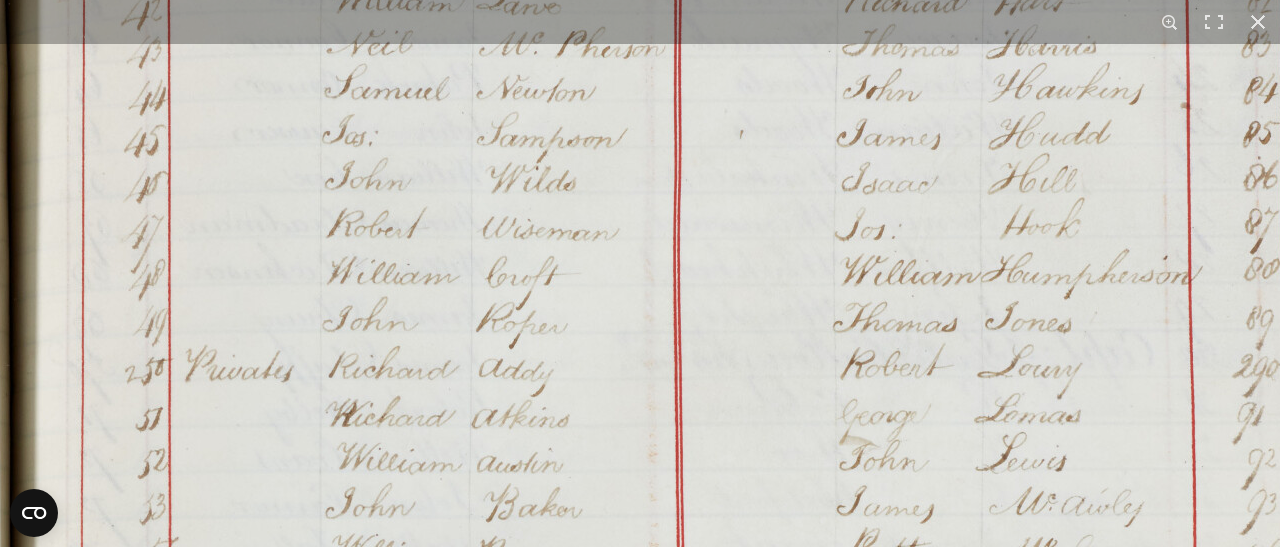 click at bounding box center [745, 723] 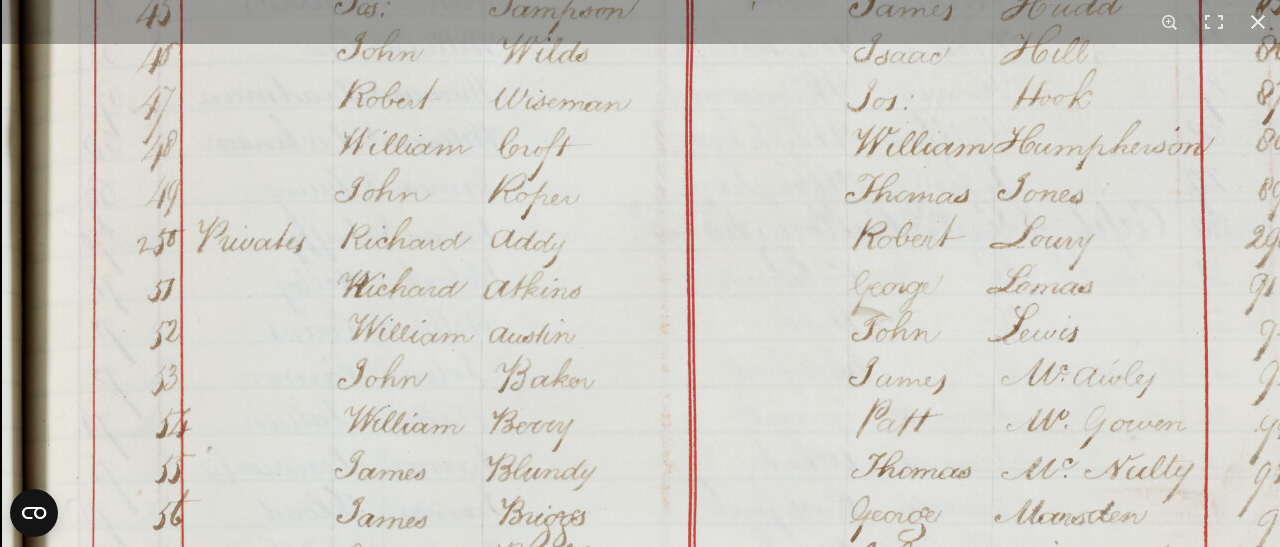 click at bounding box center (757, 594) 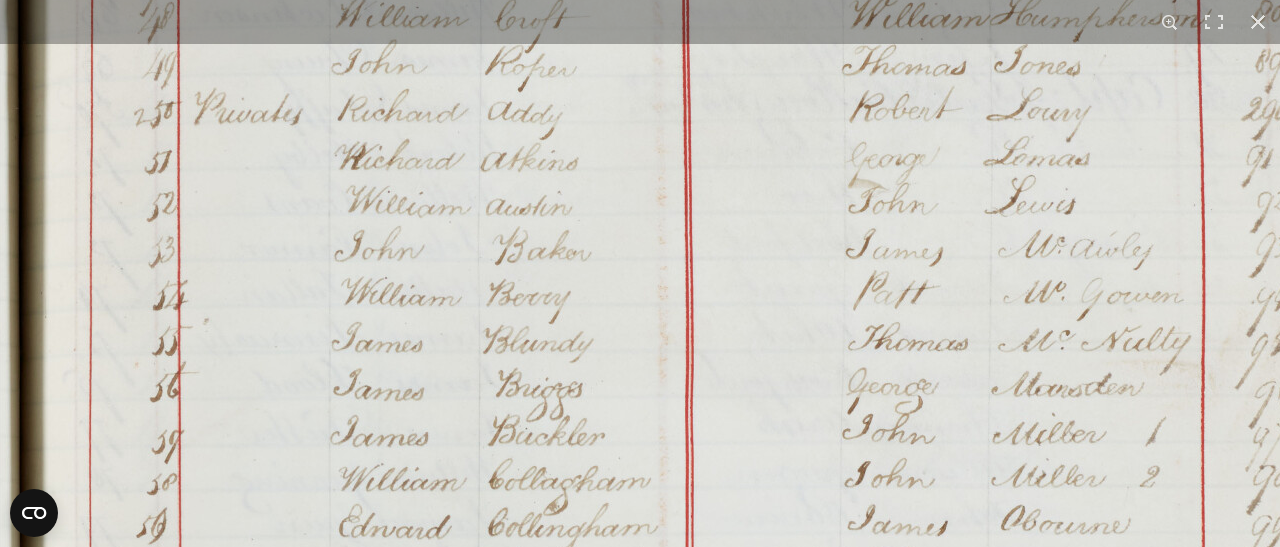 click at bounding box center [754, 466] 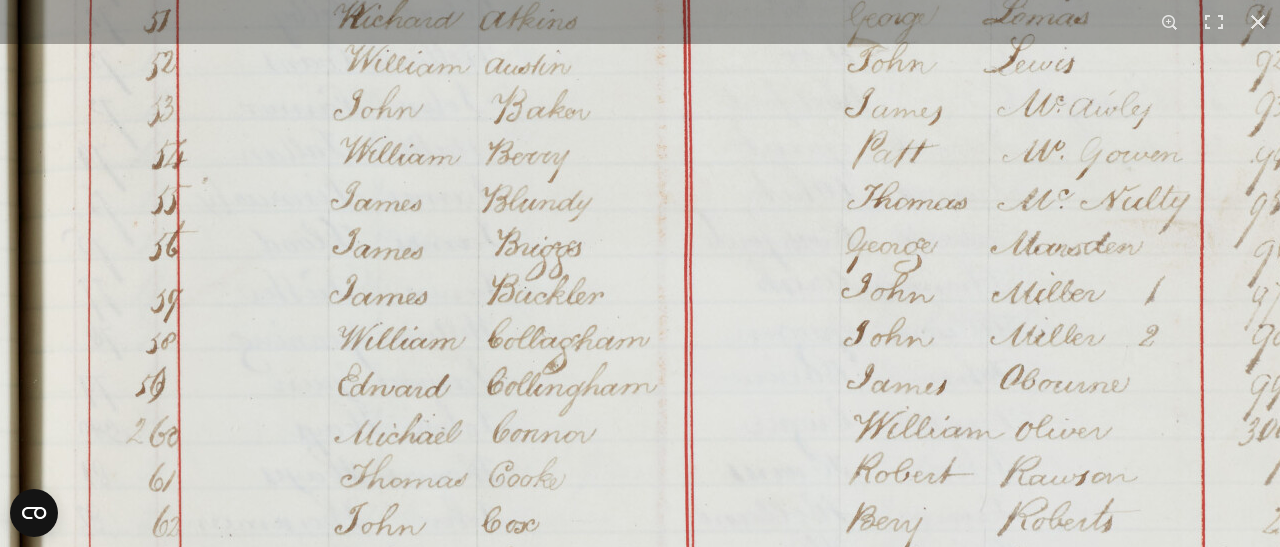 click at bounding box center [753, 325] 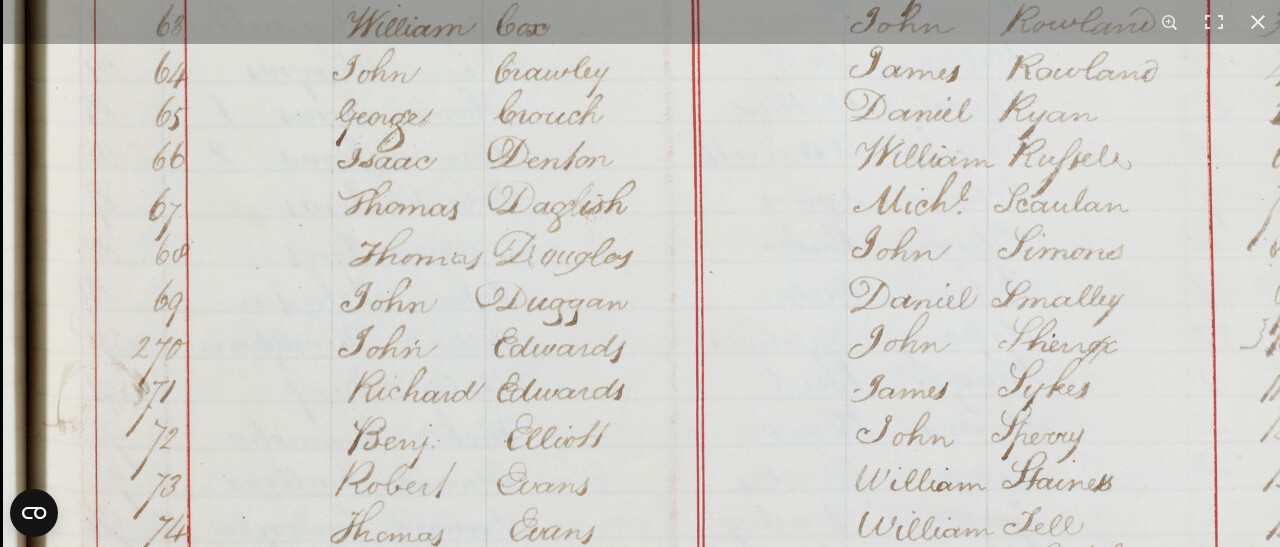 click at bounding box center [758, -219] 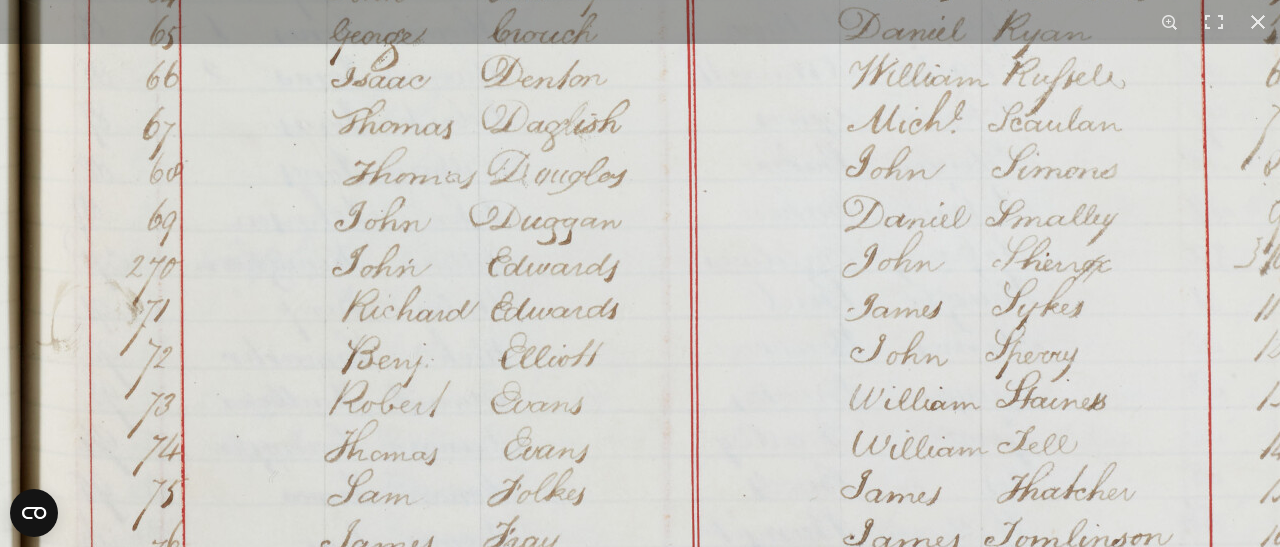 click at bounding box center [752, -300] 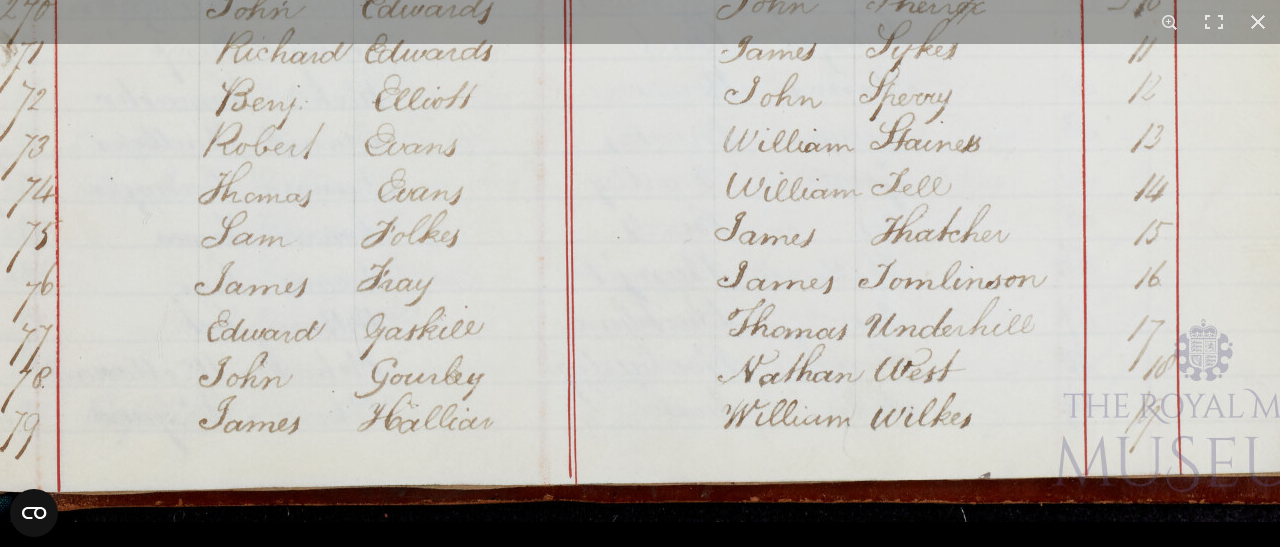 click at bounding box center (626, -558) 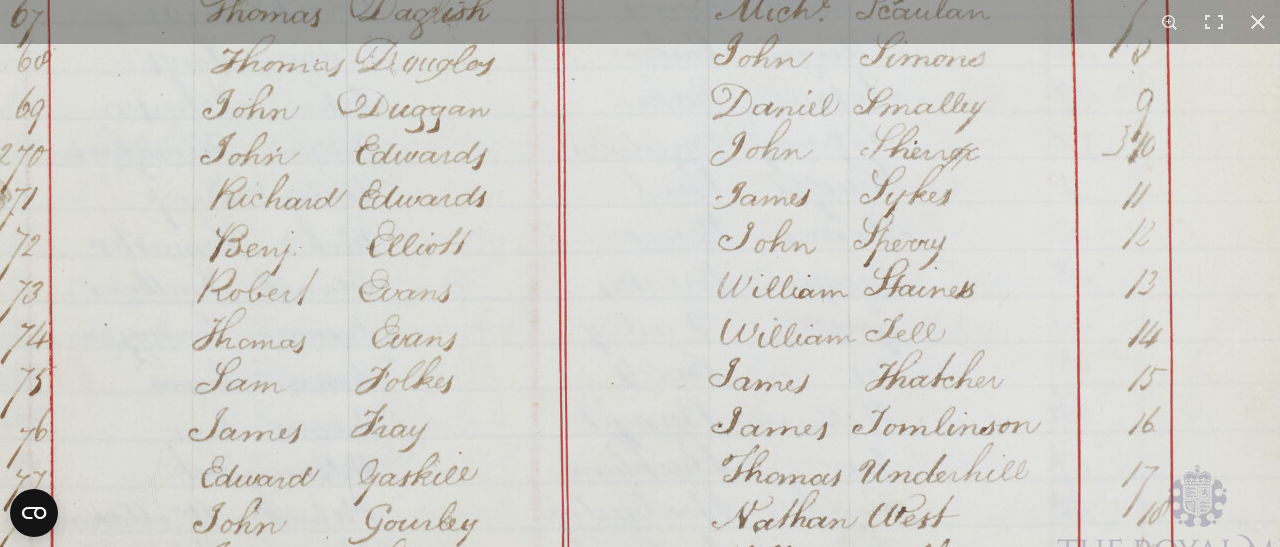 click at bounding box center [620, -412] 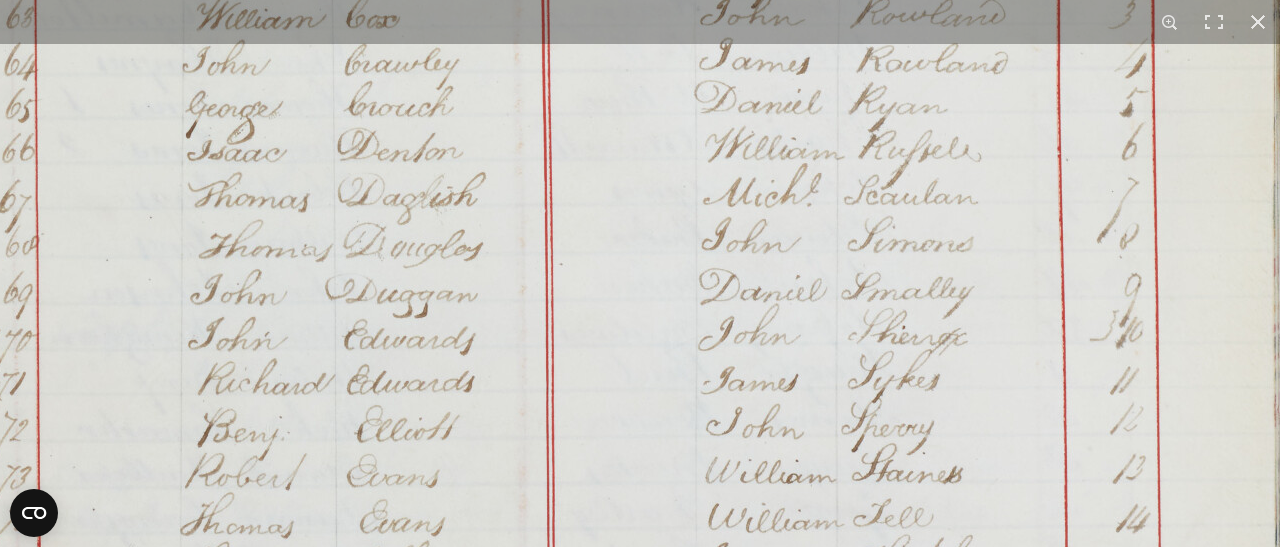 click at bounding box center [608, -227] 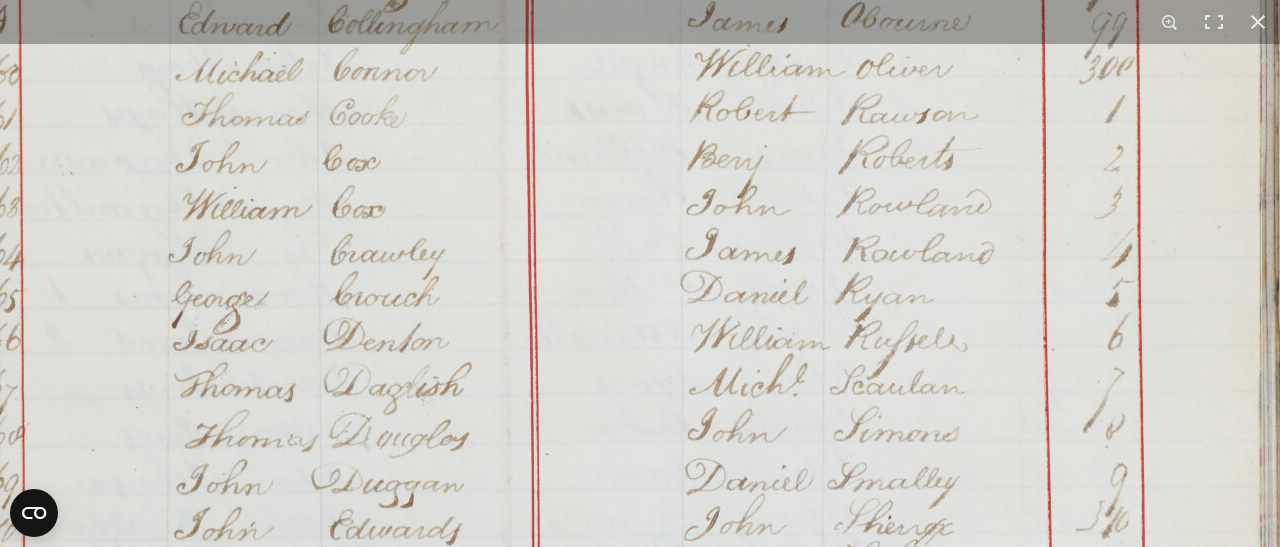 click at bounding box center [594, -37] 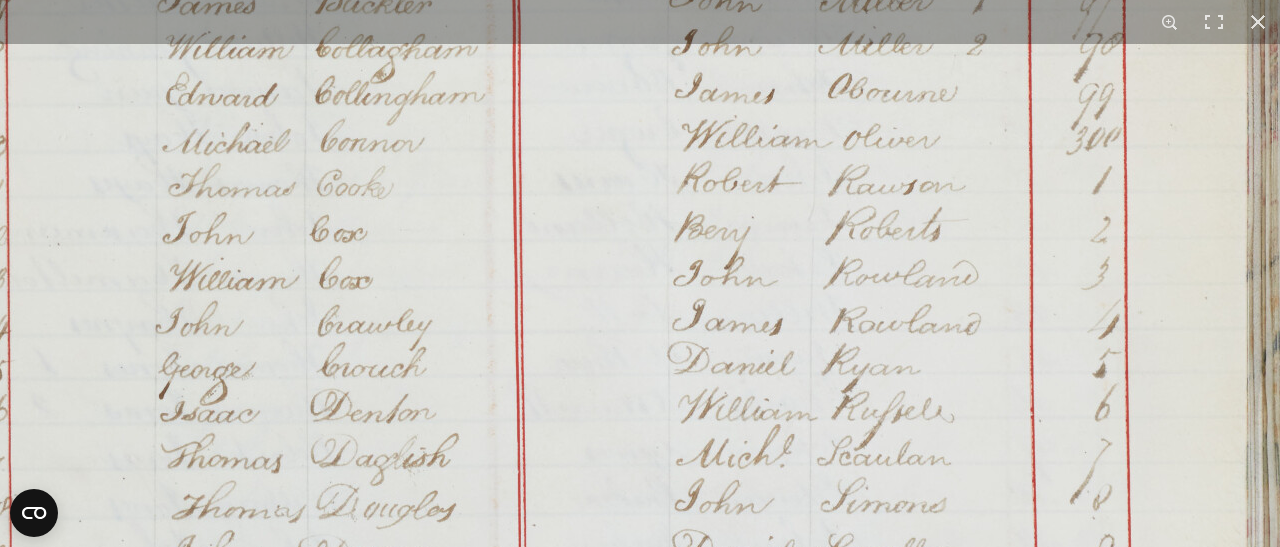 click at bounding box center (581, 34) 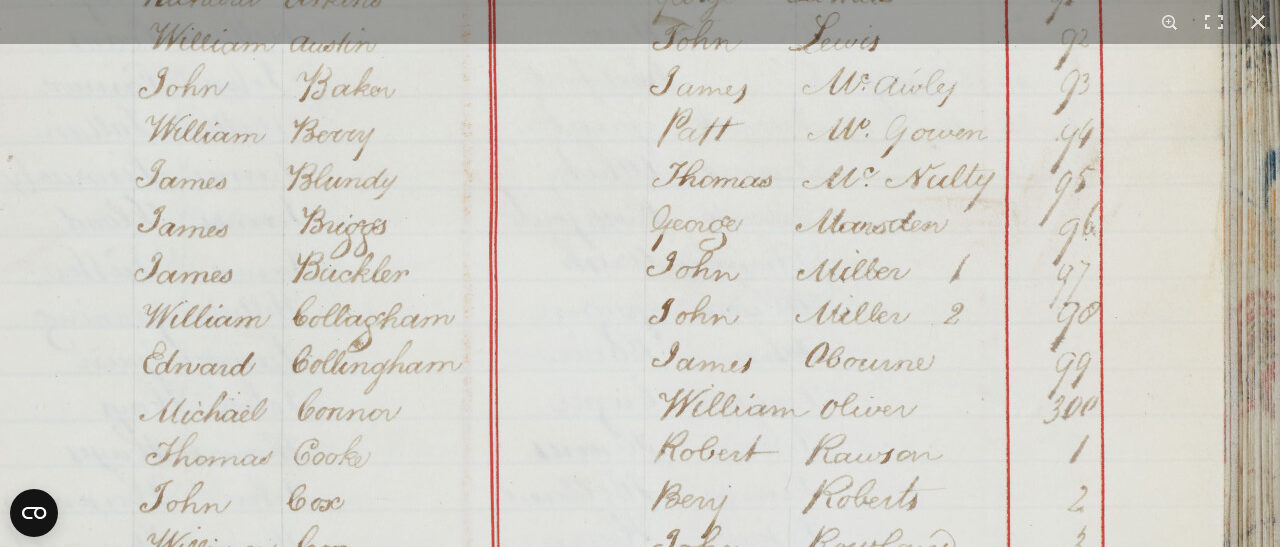 click at bounding box center (558, 303) 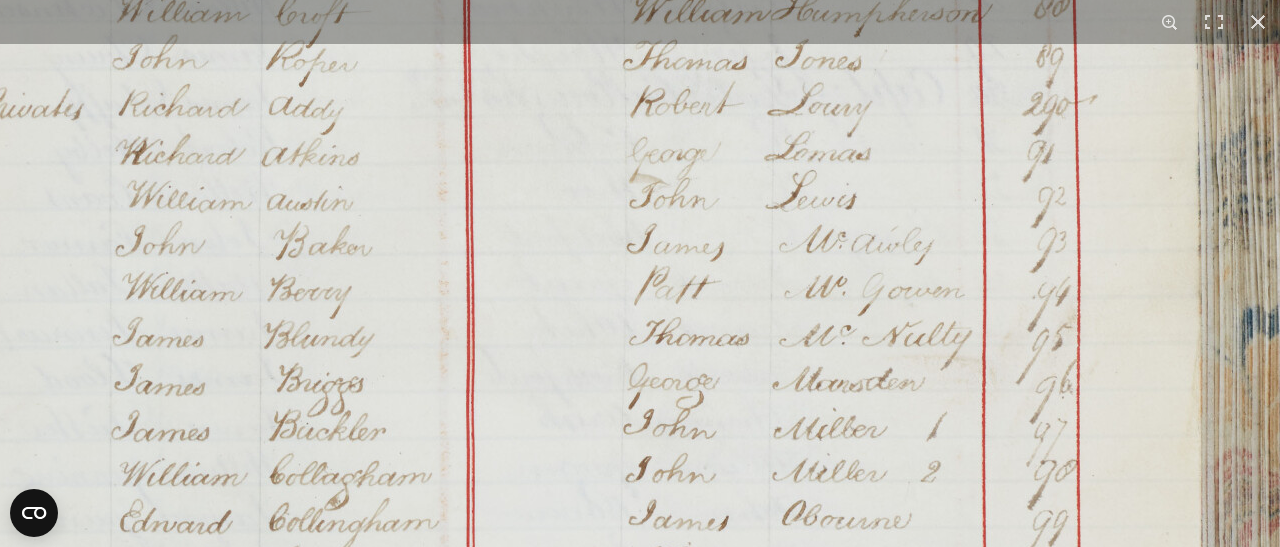 click at bounding box center [535, 461] 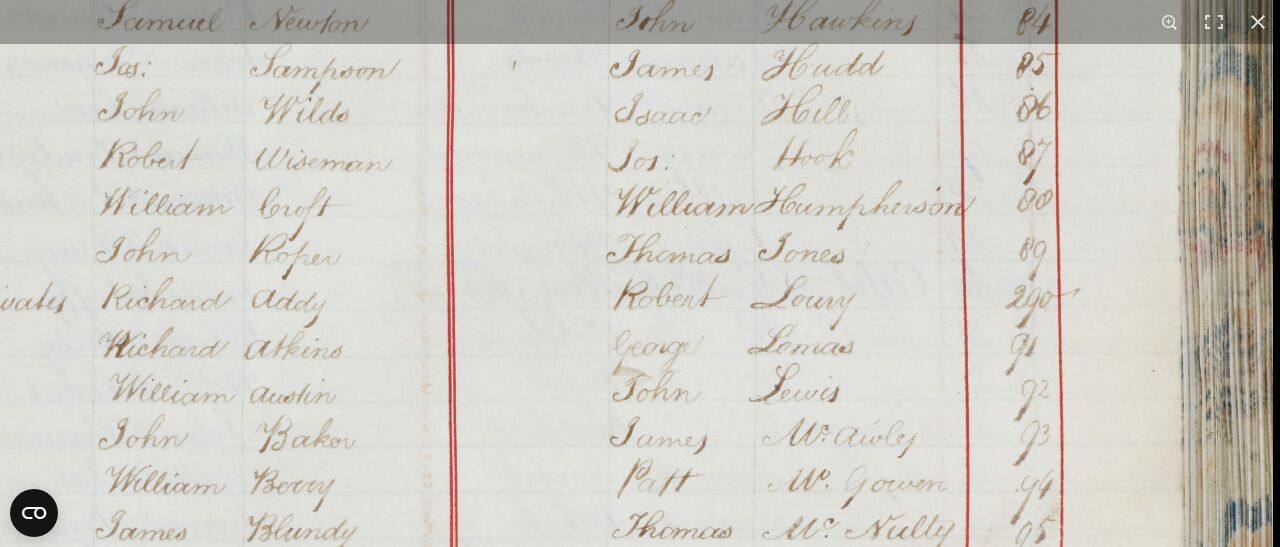 click at bounding box center [518, 654] 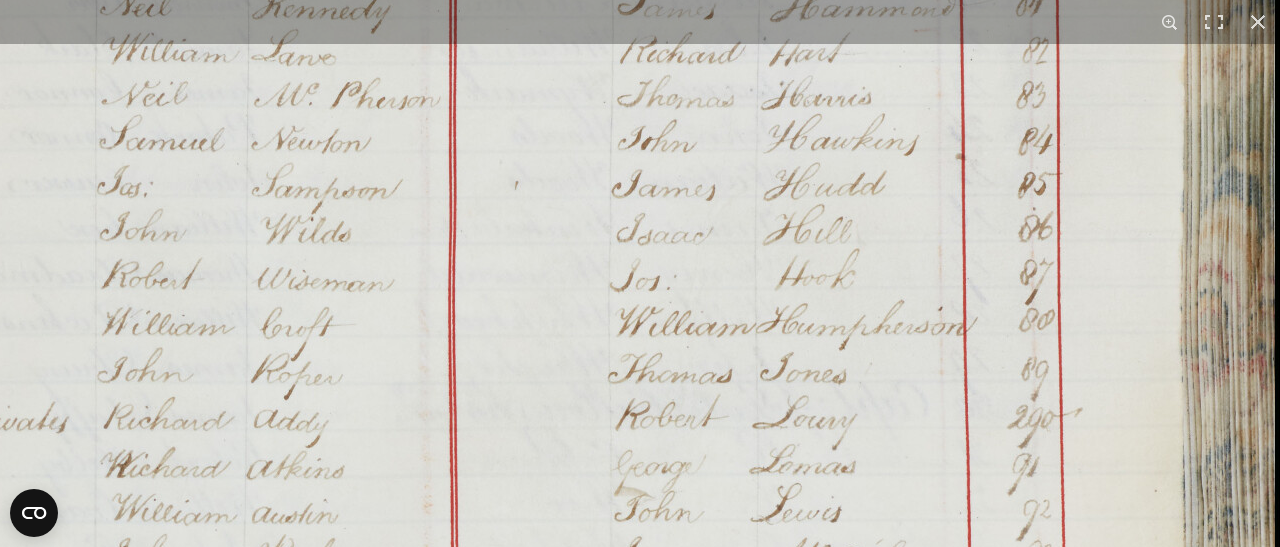 click at bounding box center (520, 774) 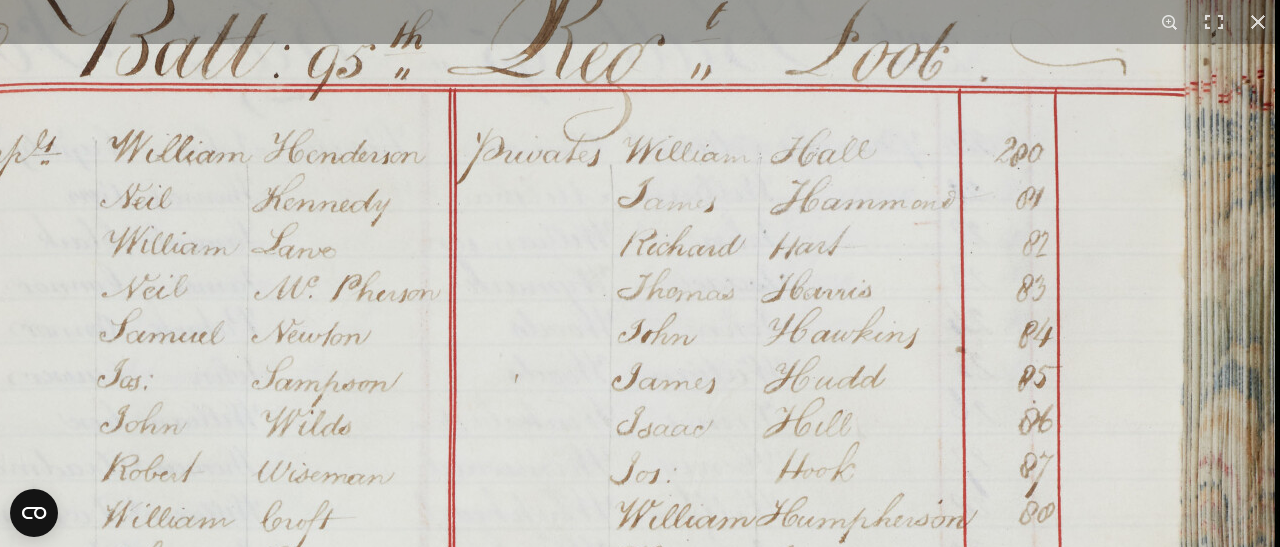 click at bounding box center [520, 967] 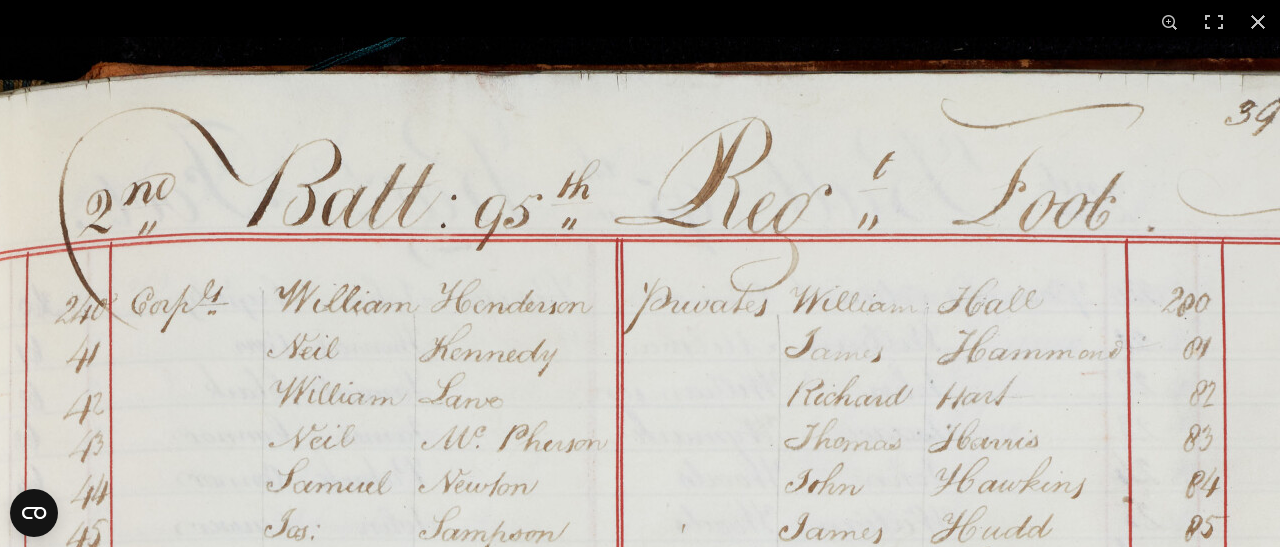 click at bounding box center [687, 1117] 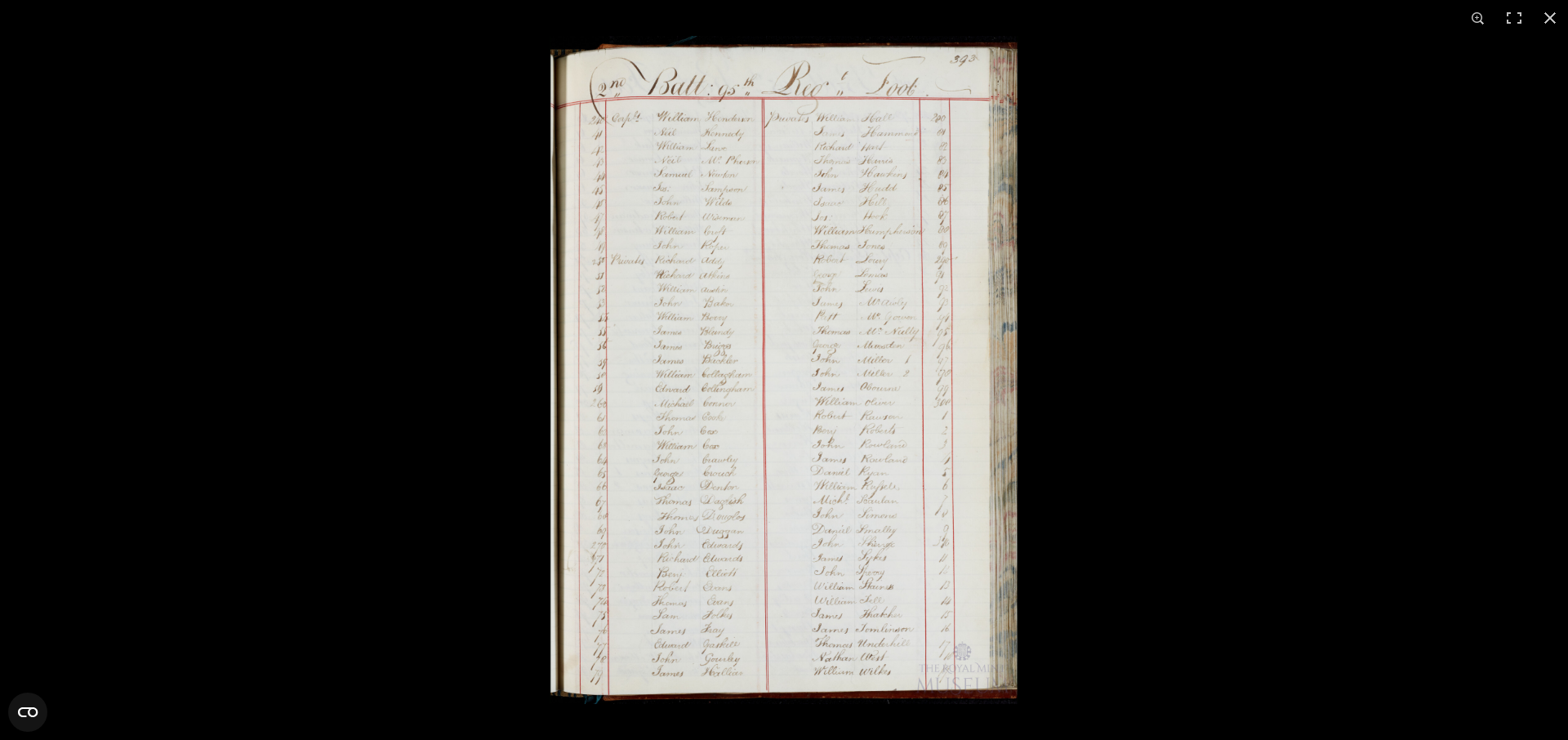 scroll, scrollTop: 630, scrollLeft: 0, axis: vertical 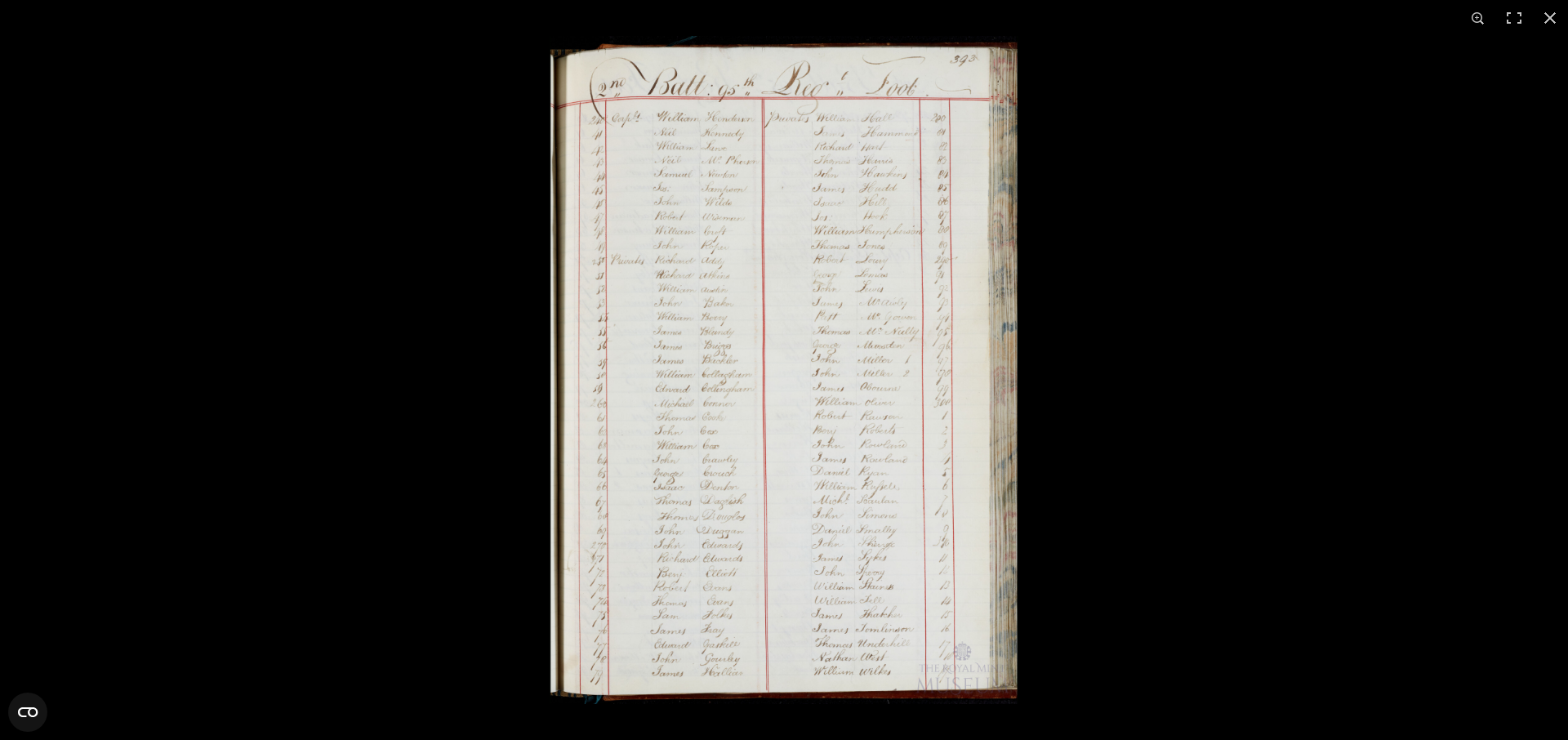 click at bounding box center (784, 370) 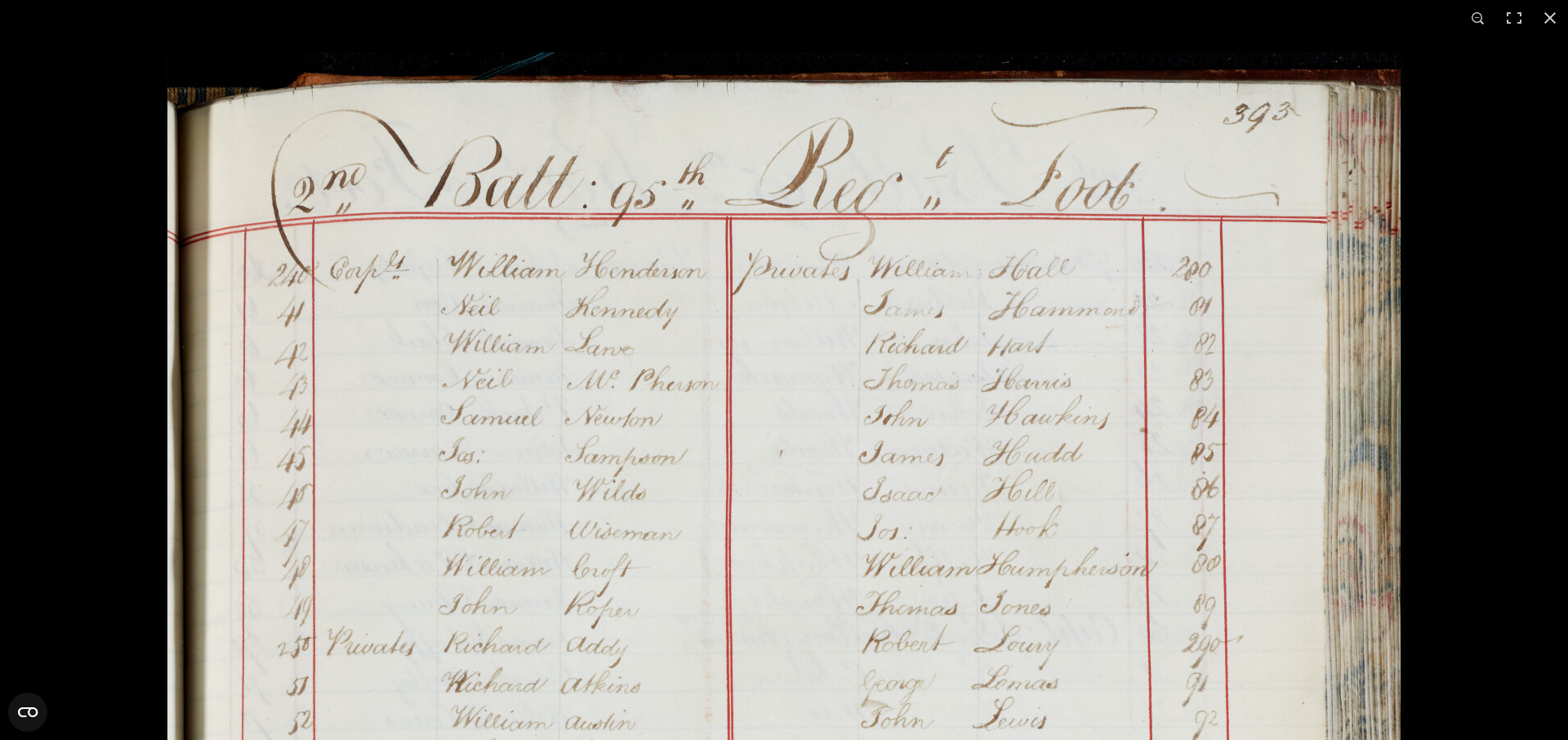click at bounding box center (784, 934) 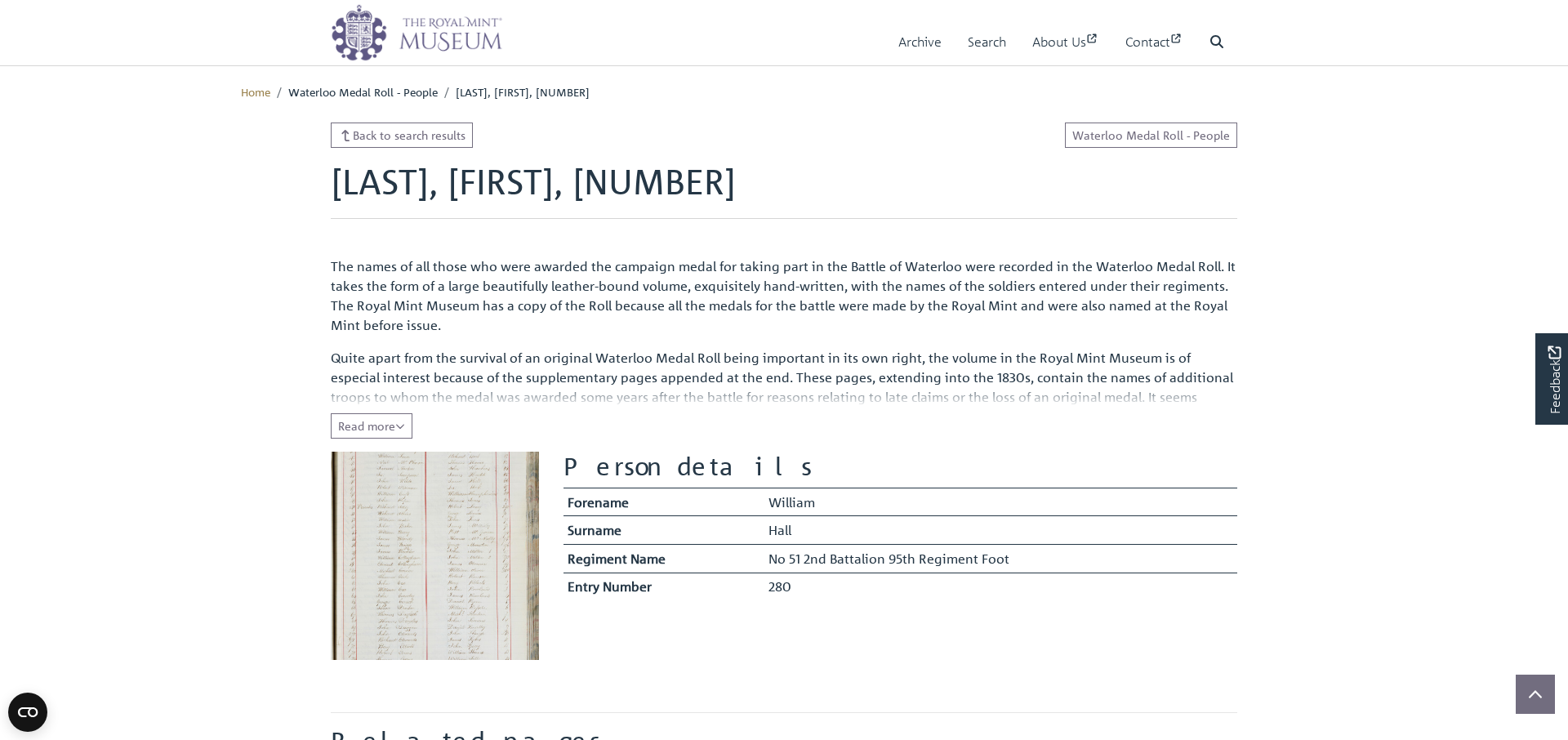 scroll, scrollTop: 595, scrollLeft: 0, axis: vertical 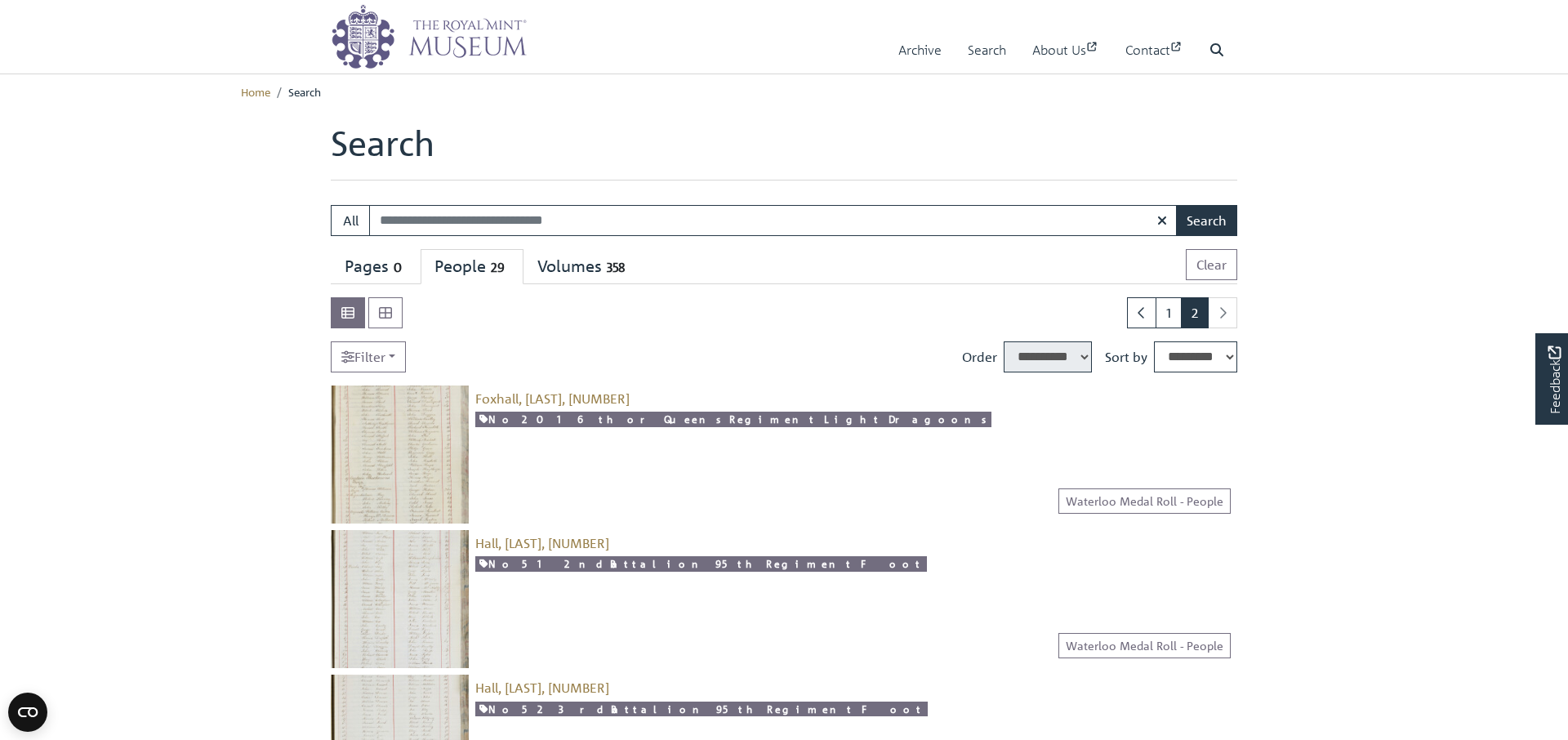 select on "****" 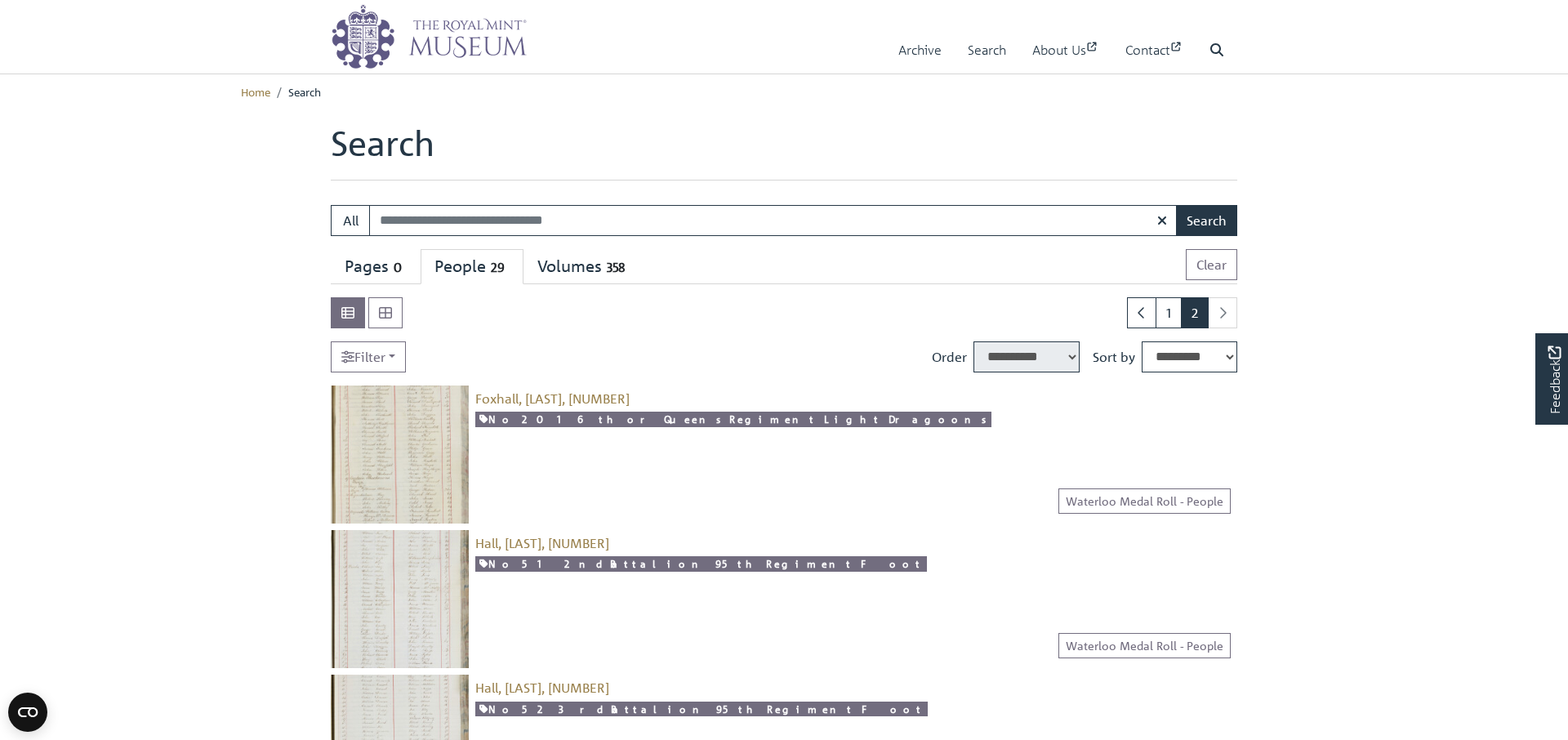 scroll, scrollTop: 0, scrollLeft: 0, axis: both 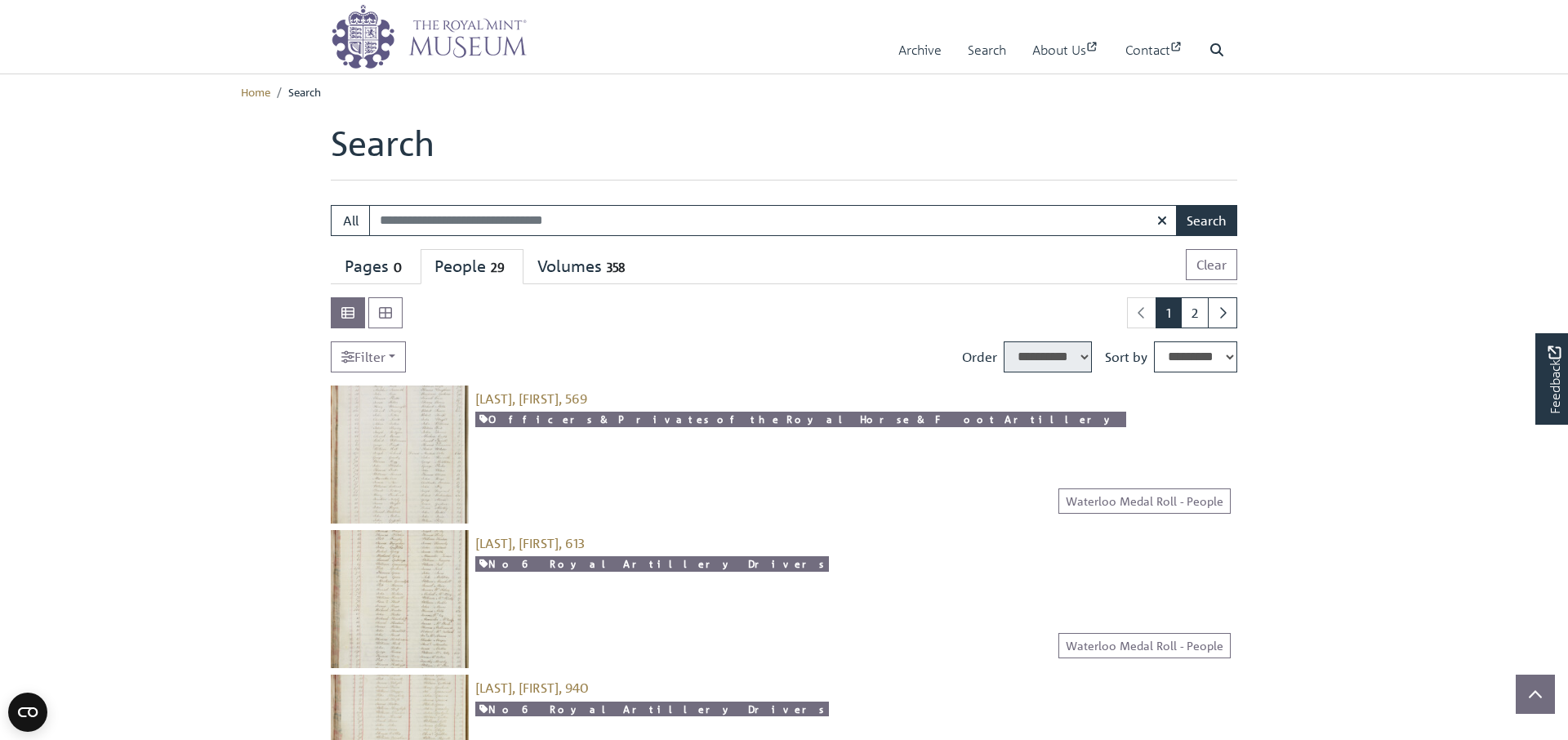 select on "****" 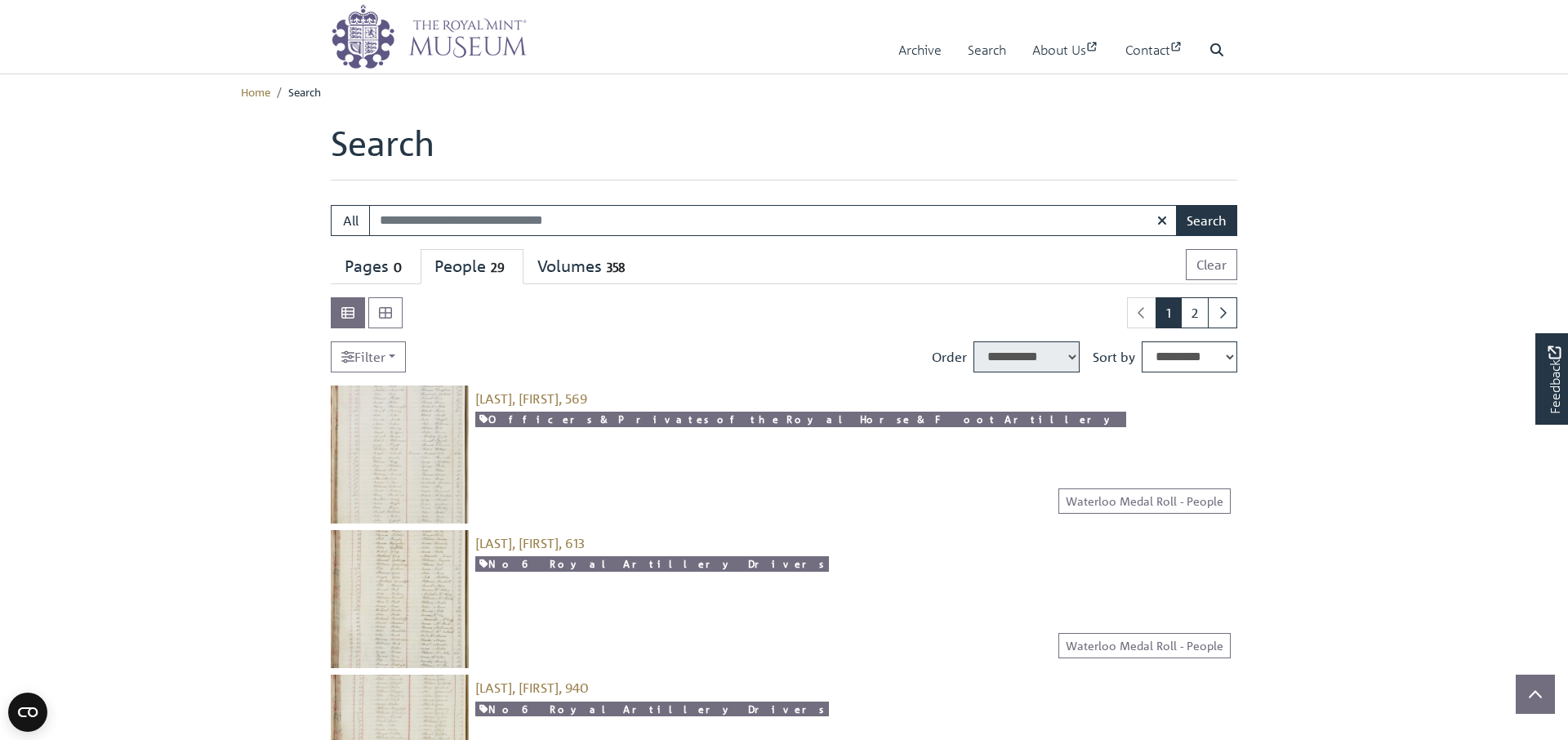 scroll, scrollTop: 43, scrollLeft: 0, axis: vertical 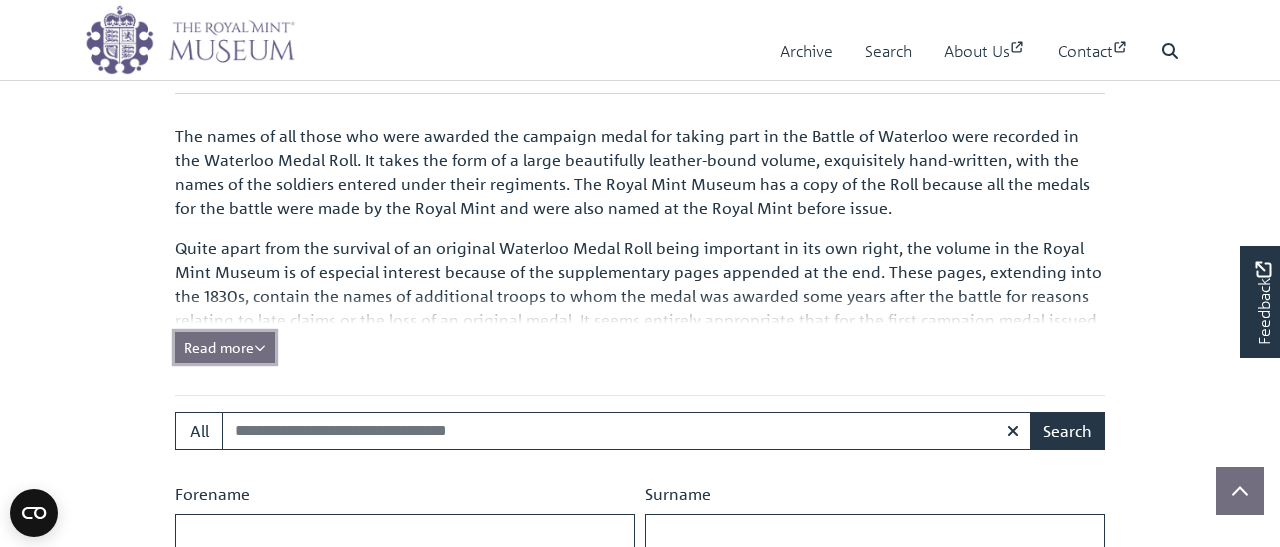 click on "Read more" at bounding box center [225, 347] 